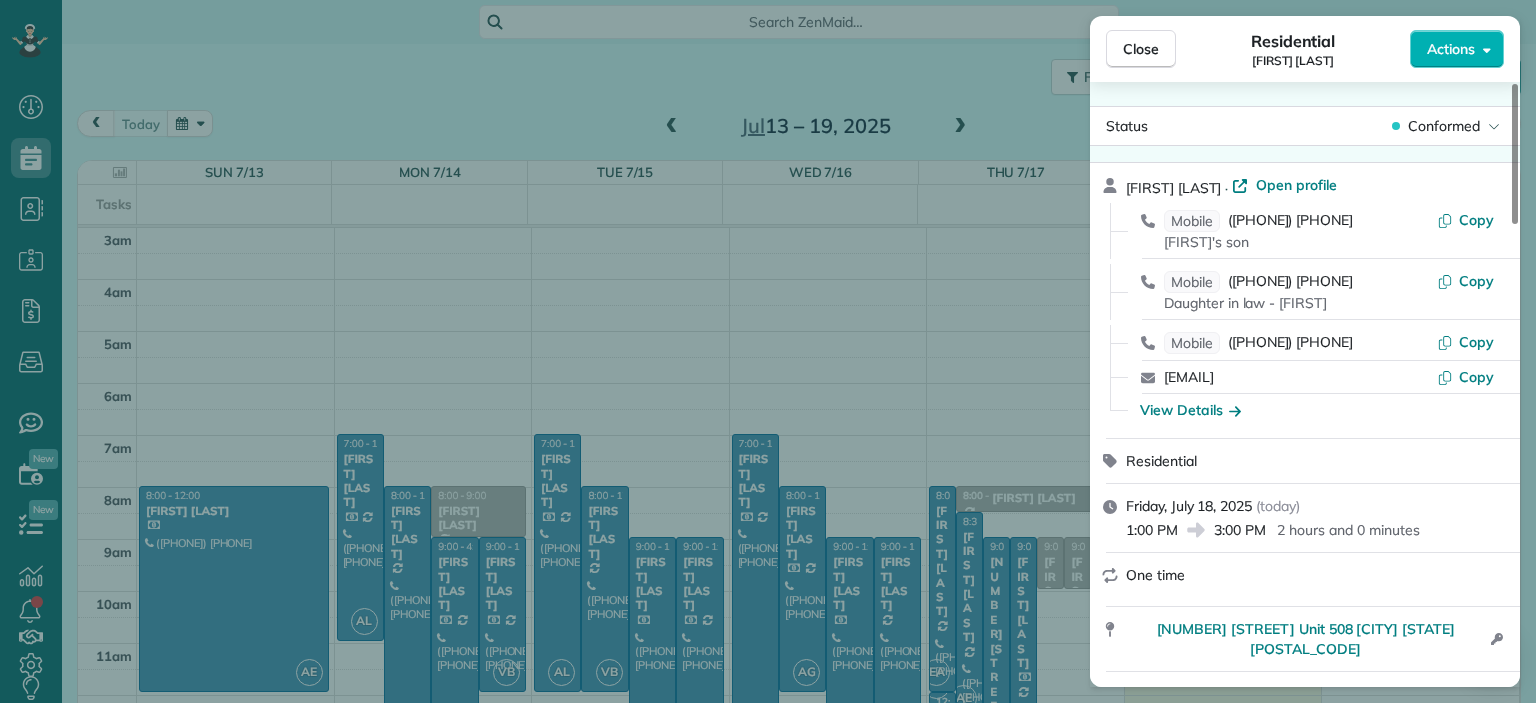 scroll, scrollTop: 0, scrollLeft: 0, axis: both 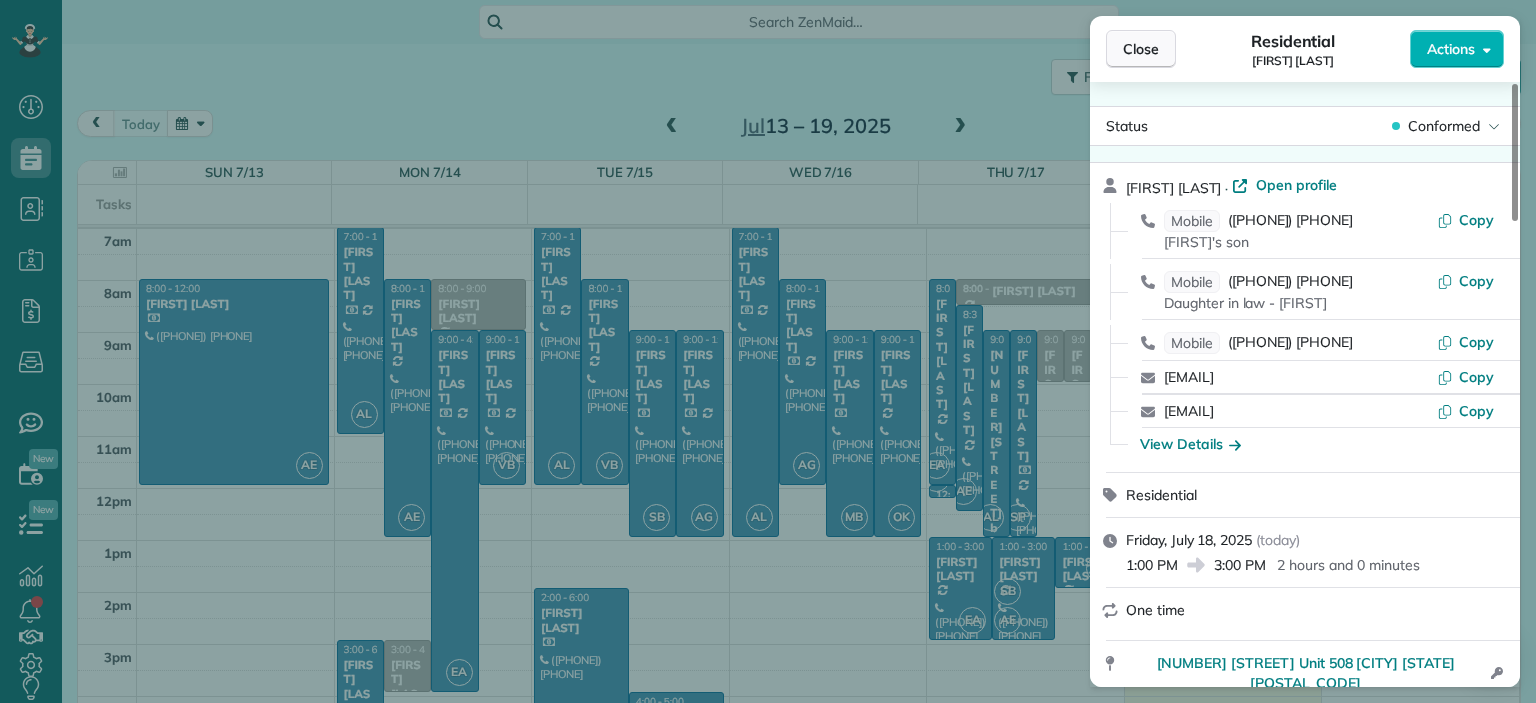 click on "Close" at bounding box center [1141, 49] 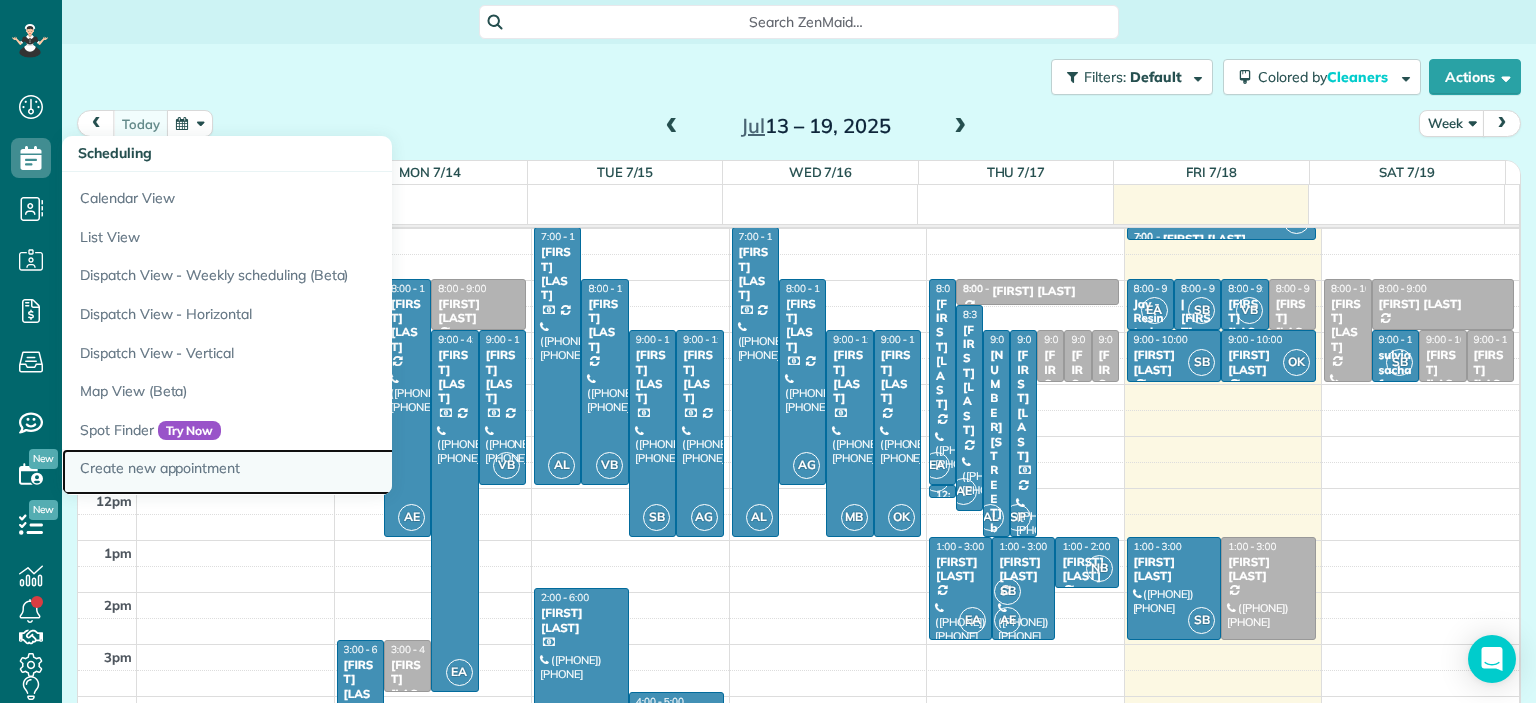 click on "Create new appointment" at bounding box center [312, 472] 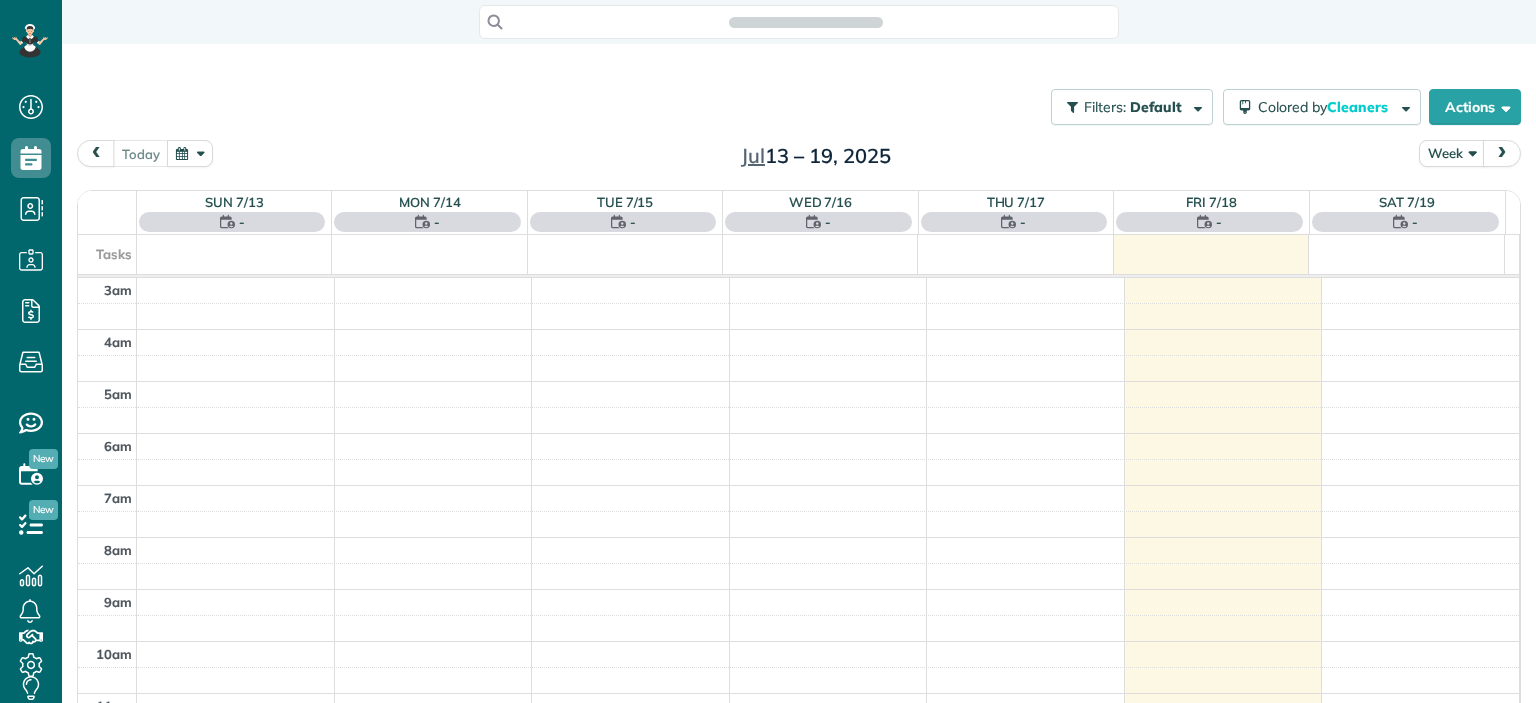 scroll, scrollTop: 0, scrollLeft: 0, axis: both 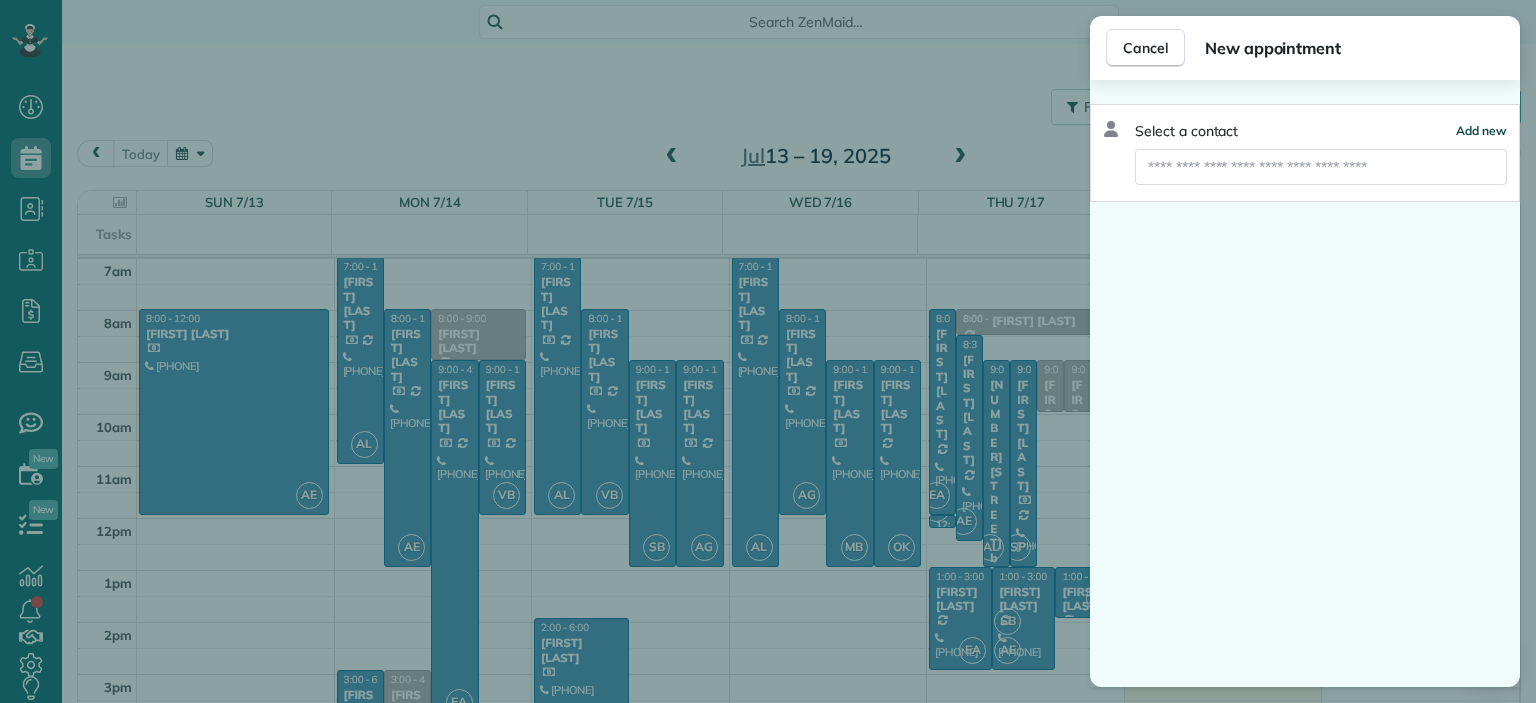 click on "Add new" at bounding box center (1481, 130) 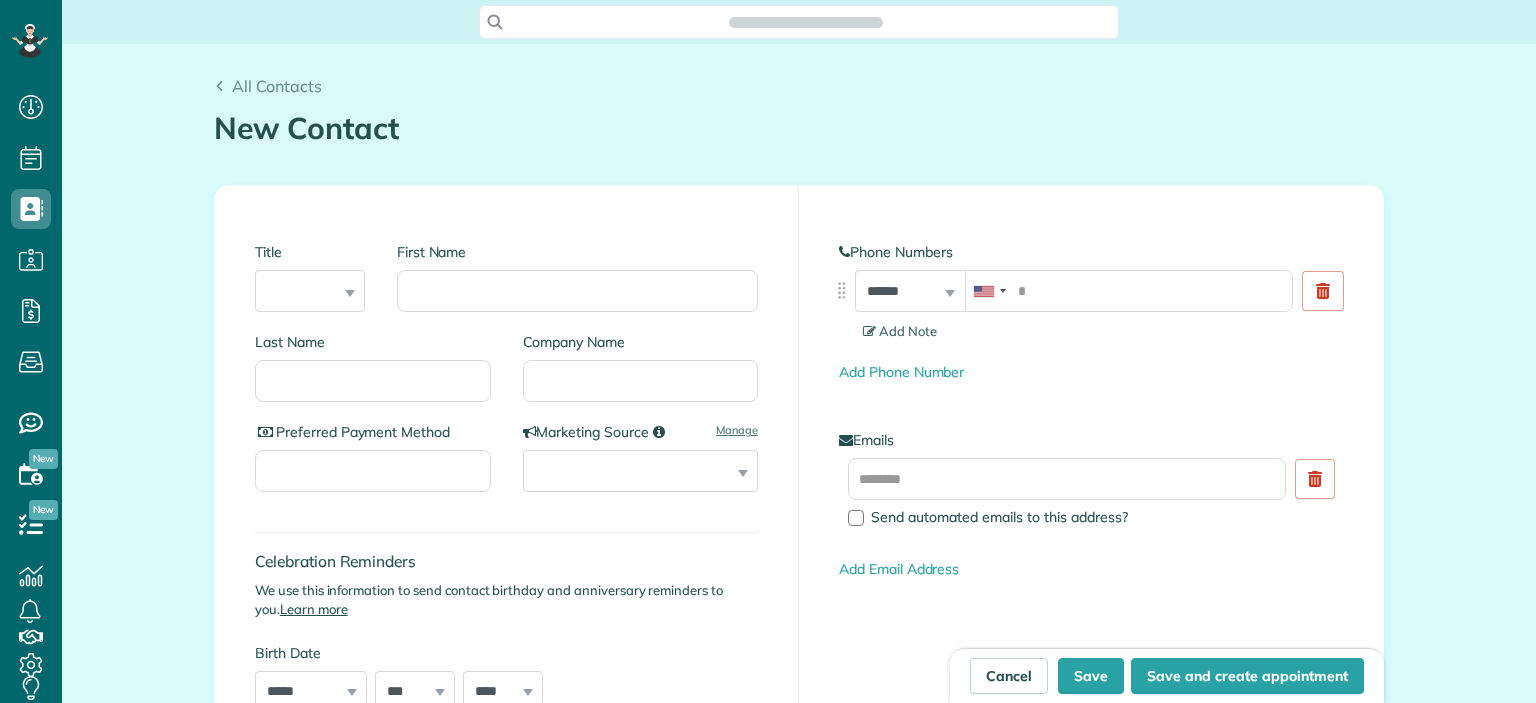 scroll, scrollTop: 0, scrollLeft: 0, axis: both 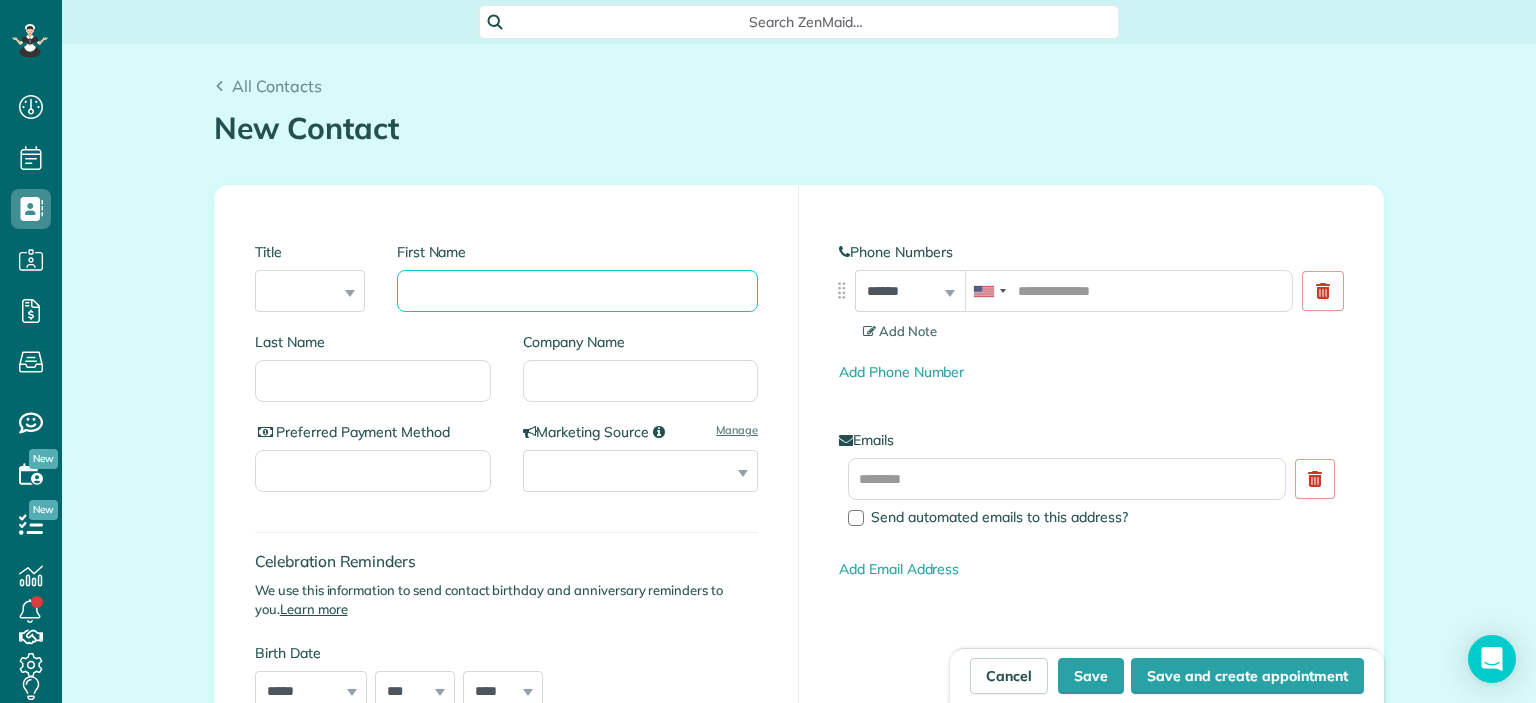click on "First Name" at bounding box center [577, 291] 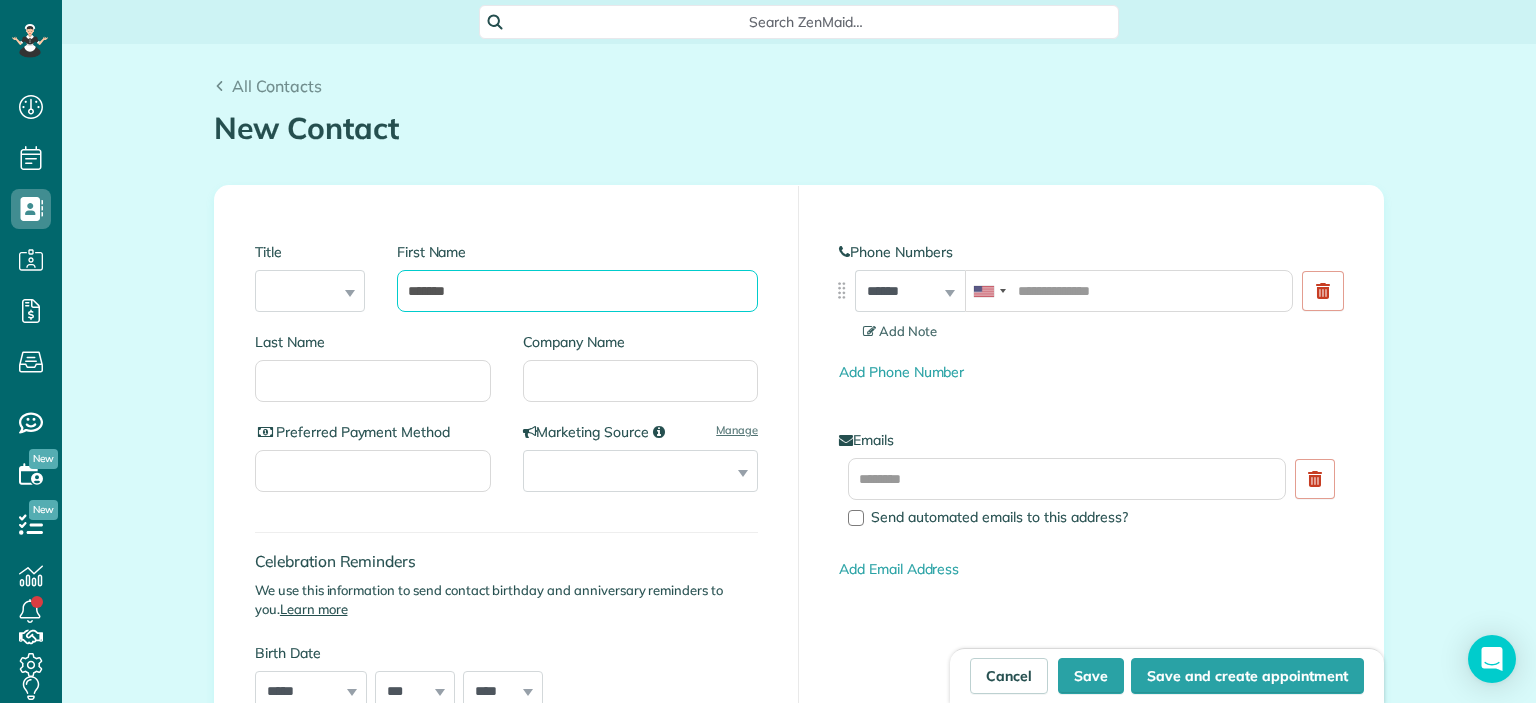 click on "*******" at bounding box center [577, 291] 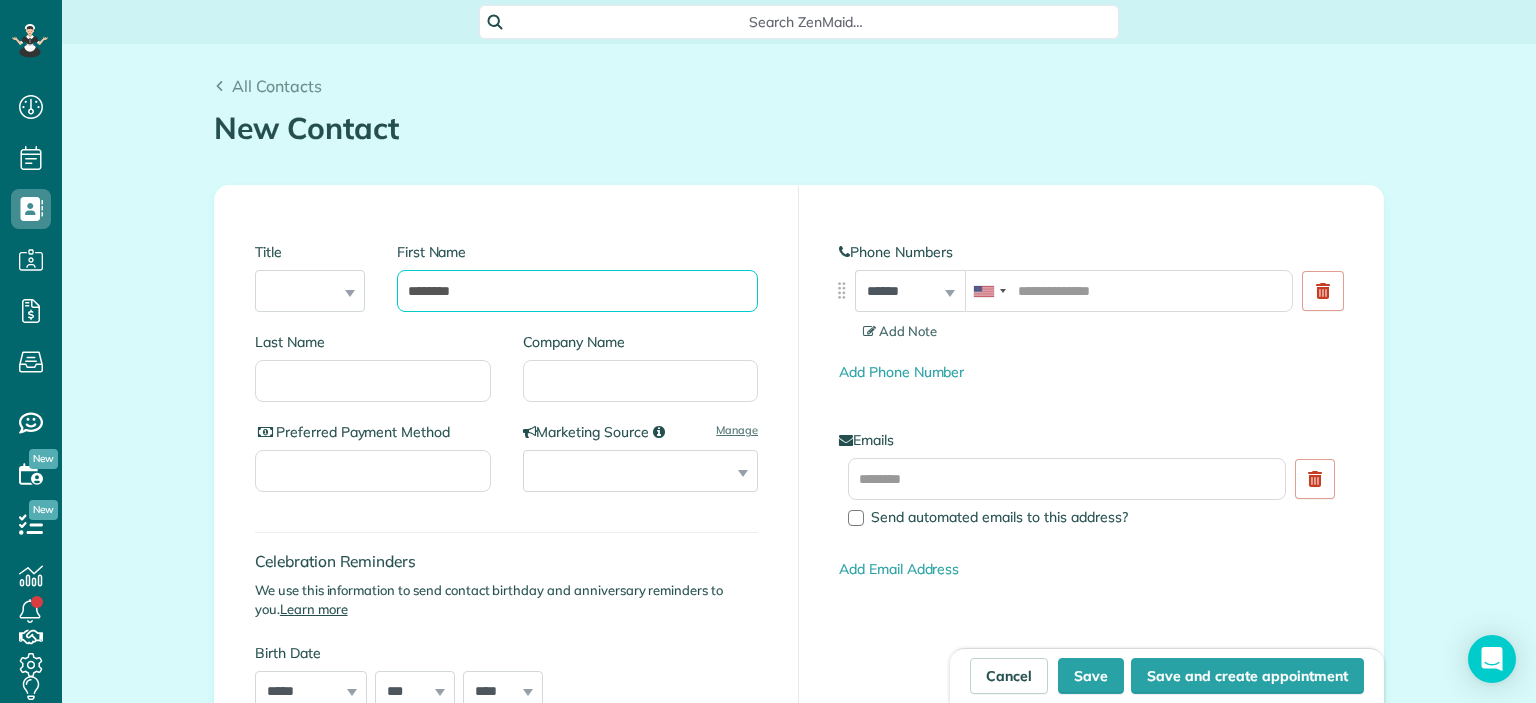 type on "********" 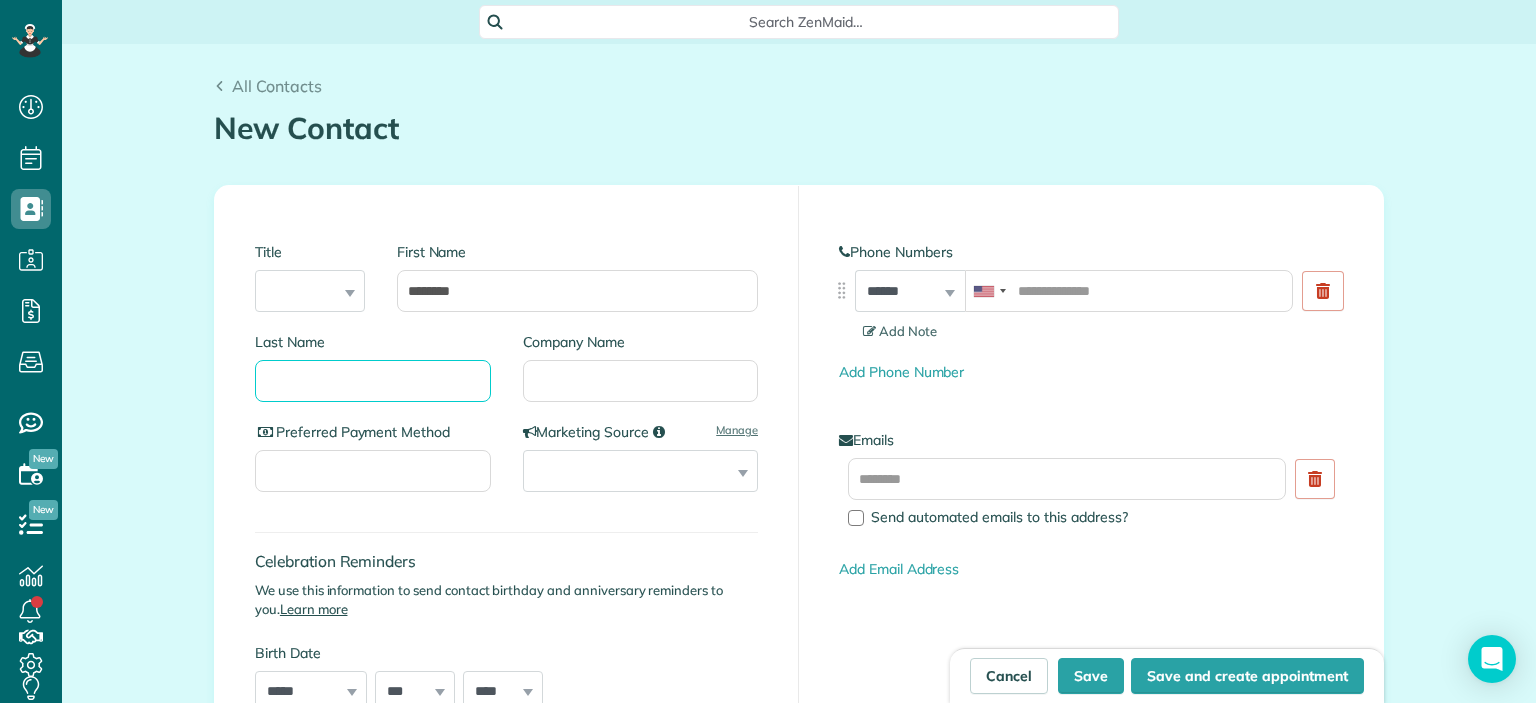 click on "Last Name" at bounding box center [373, 381] 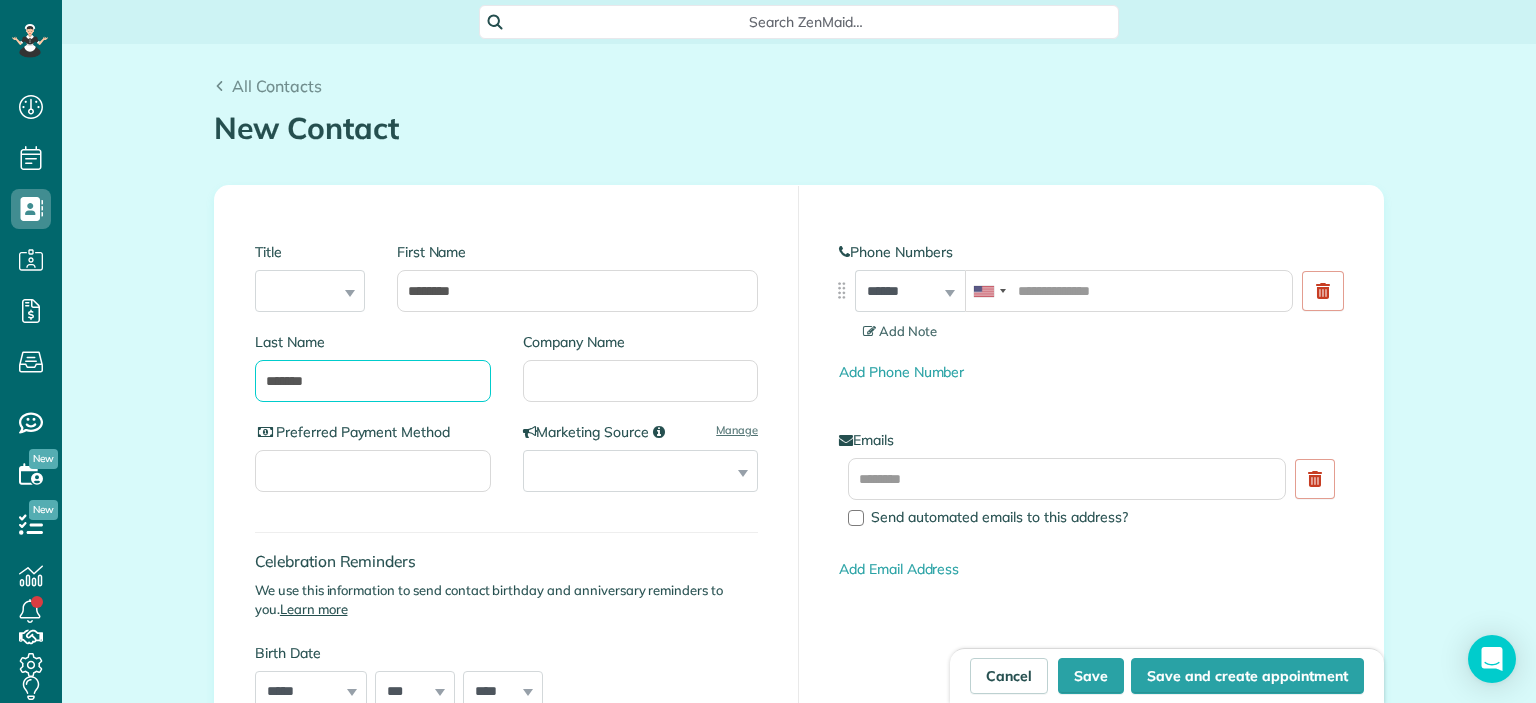 type on "*******" 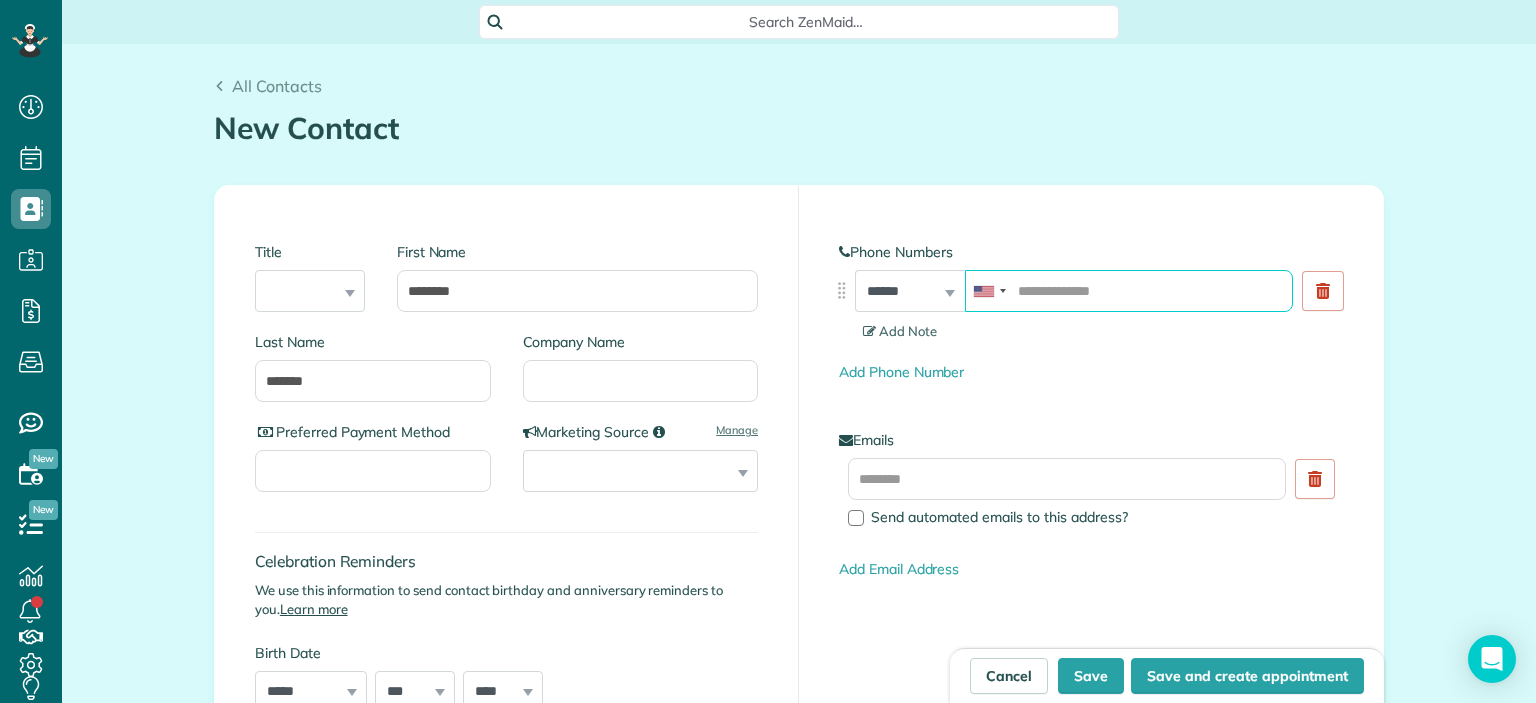 click at bounding box center [1129, 291] 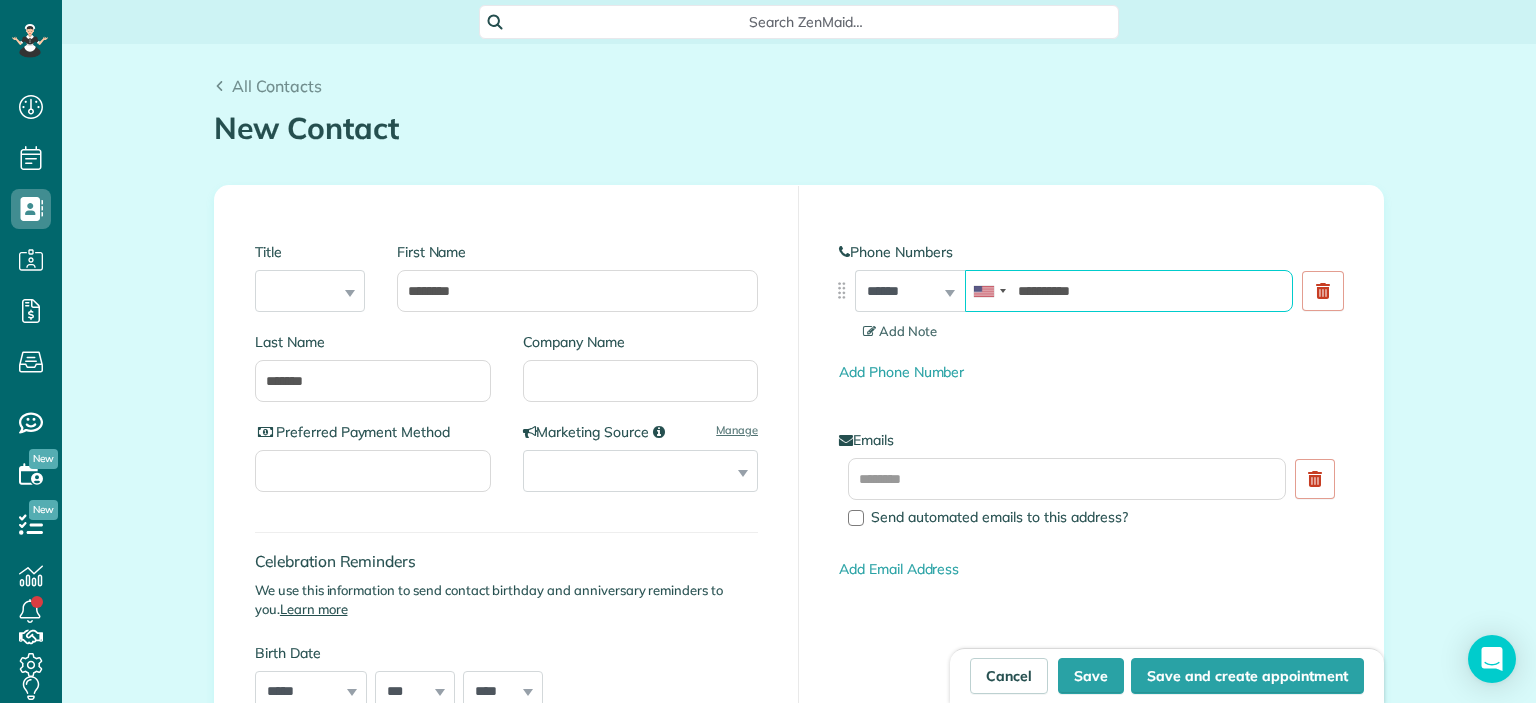 type on "**********" 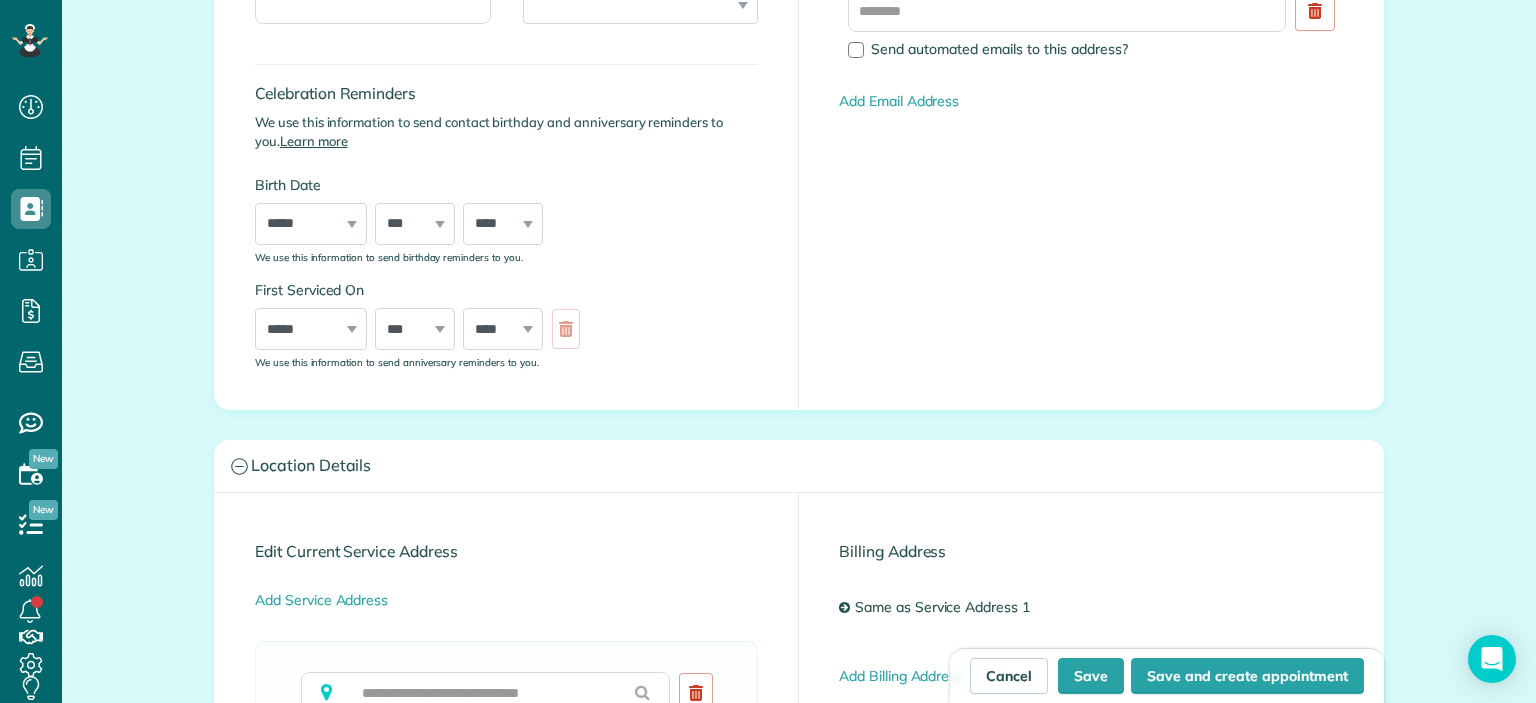 scroll, scrollTop: 600, scrollLeft: 0, axis: vertical 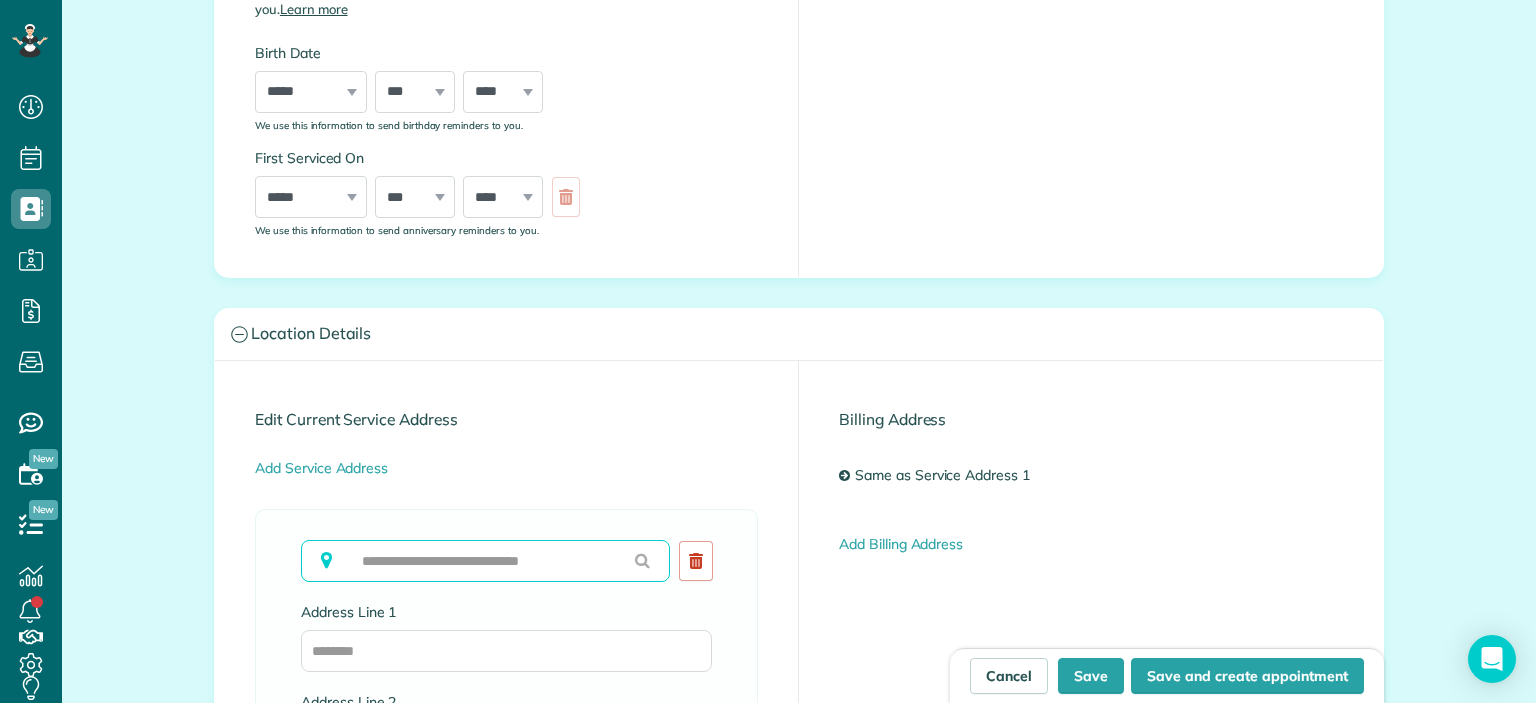 click at bounding box center [485, 561] 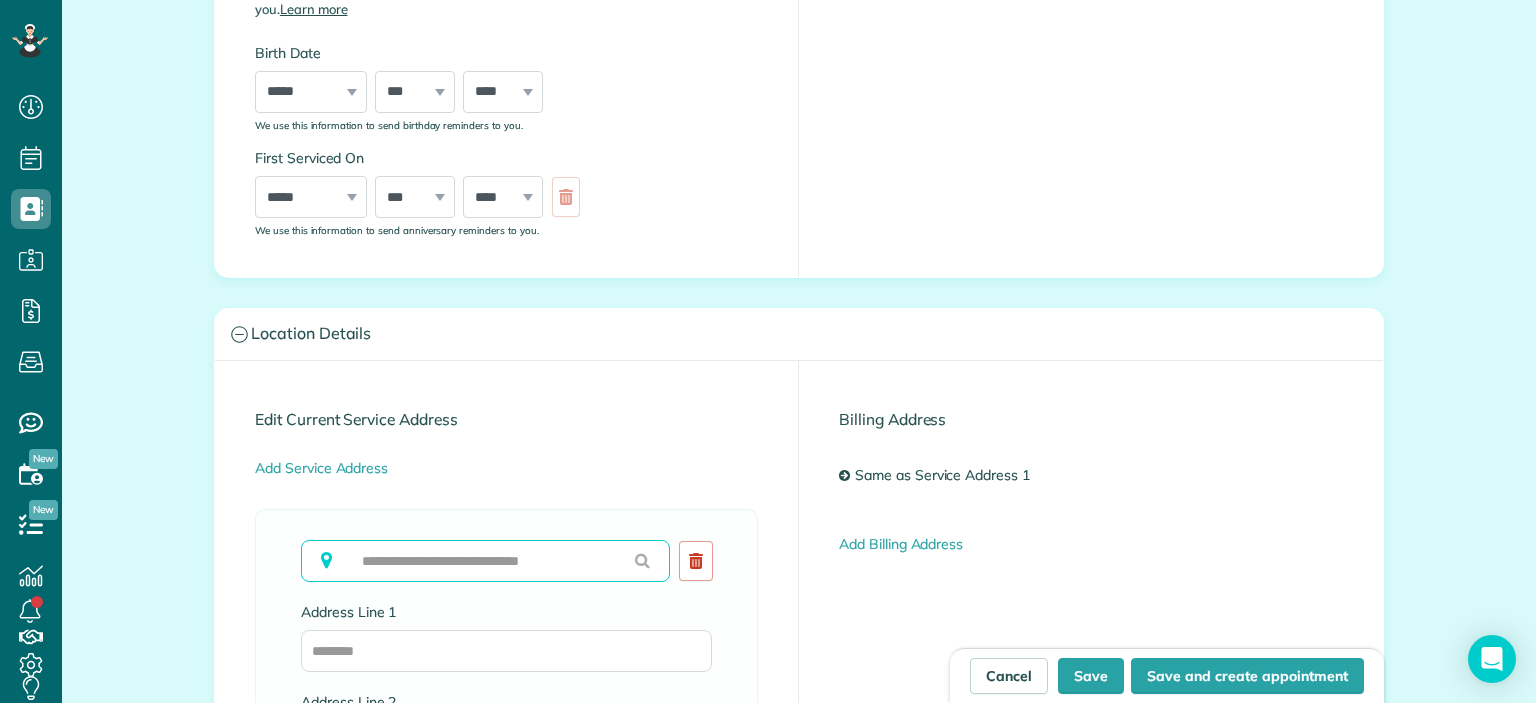 paste on "**********" 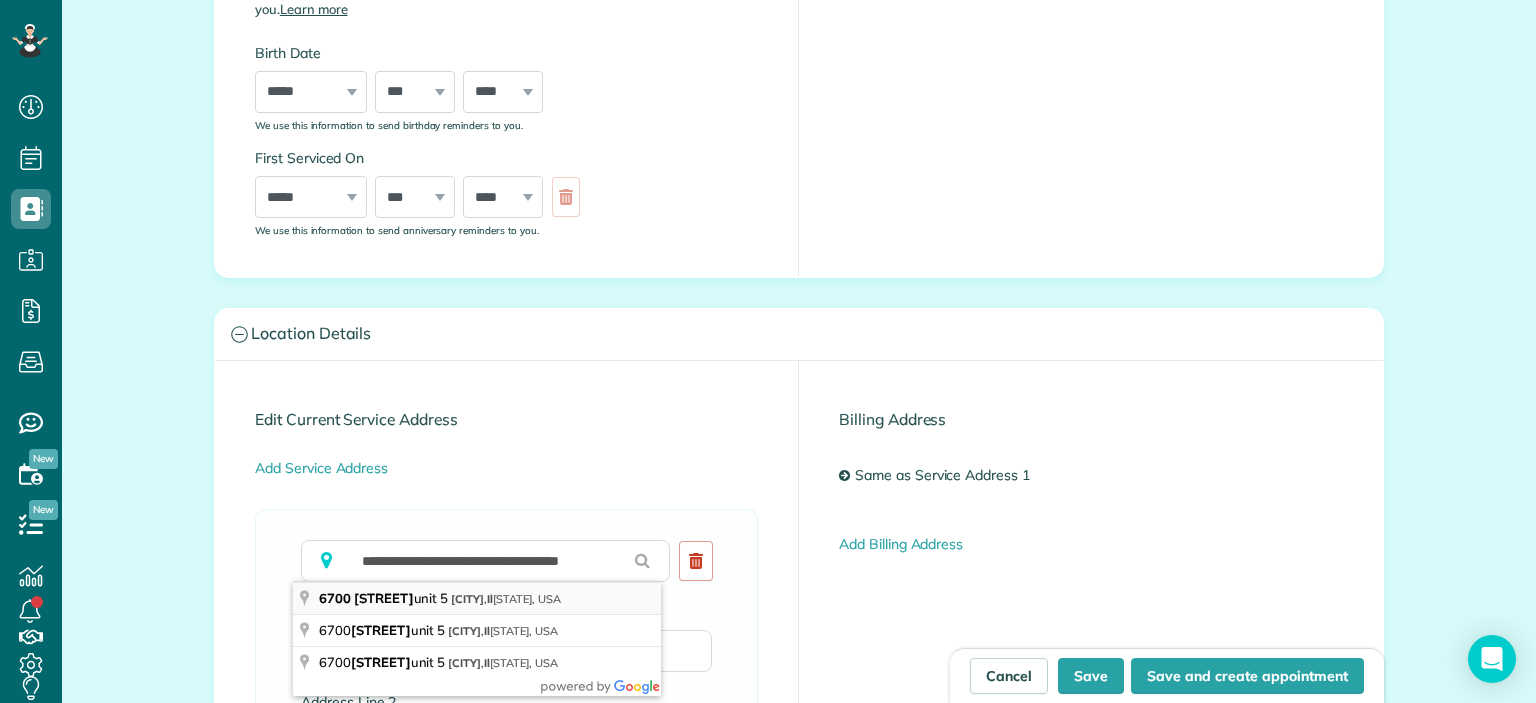 type on "**********" 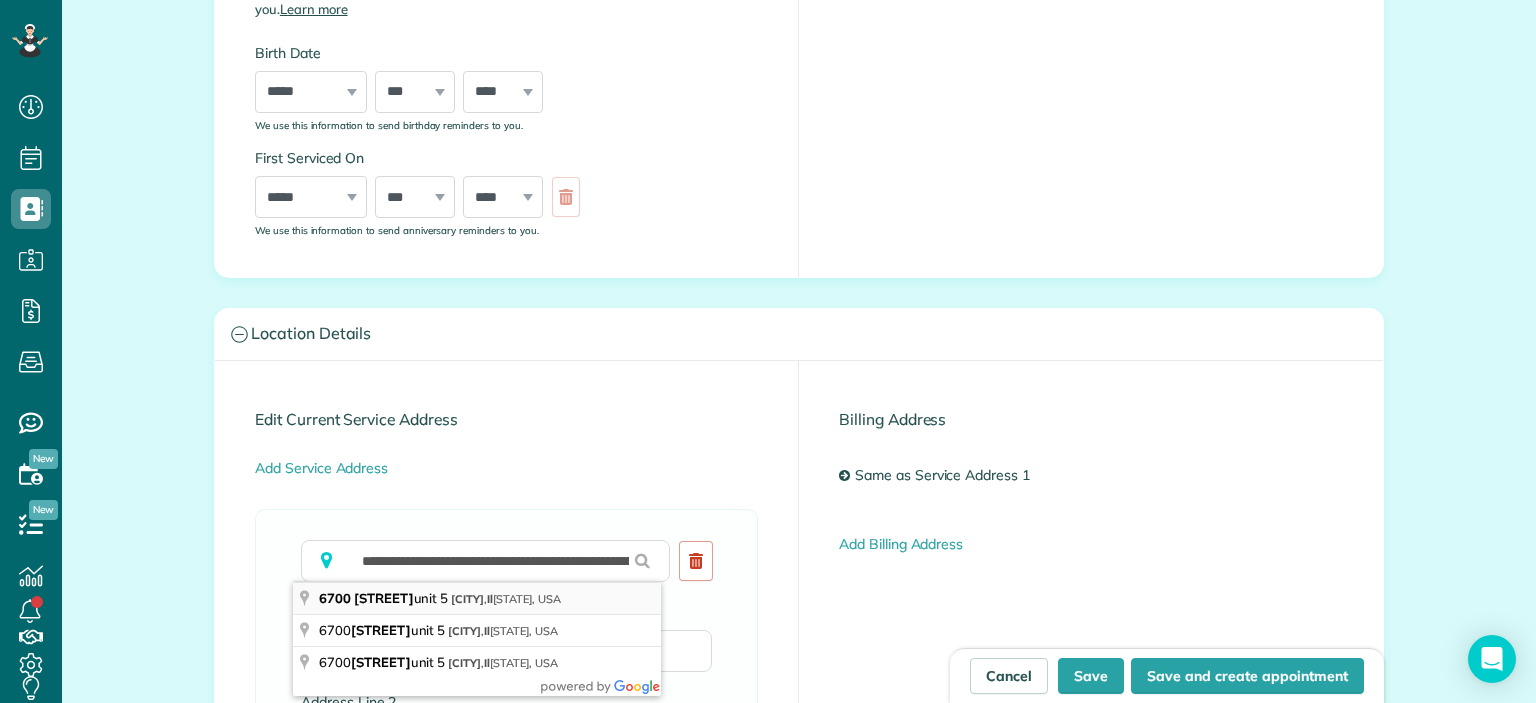 type on "**********" 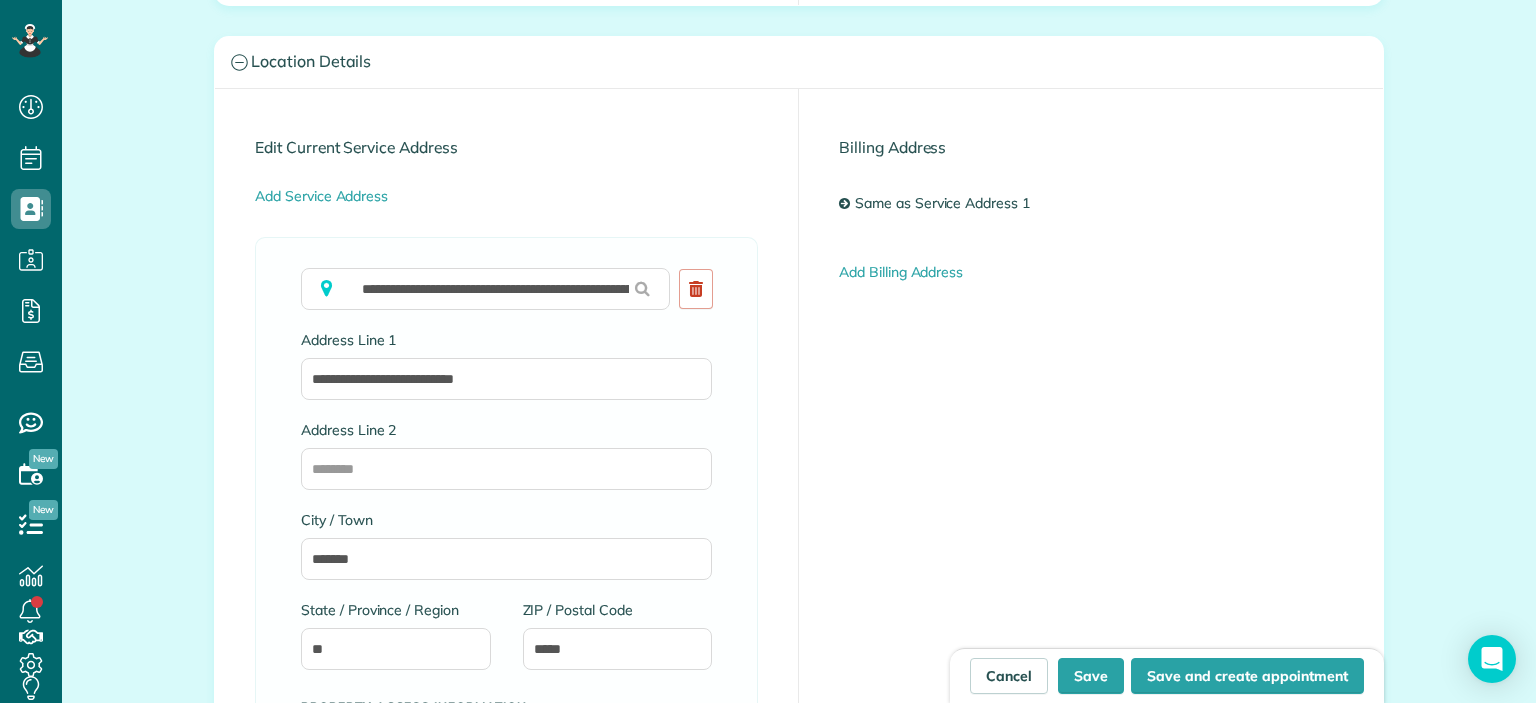 scroll, scrollTop: 900, scrollLeft: 0, axis: vertical 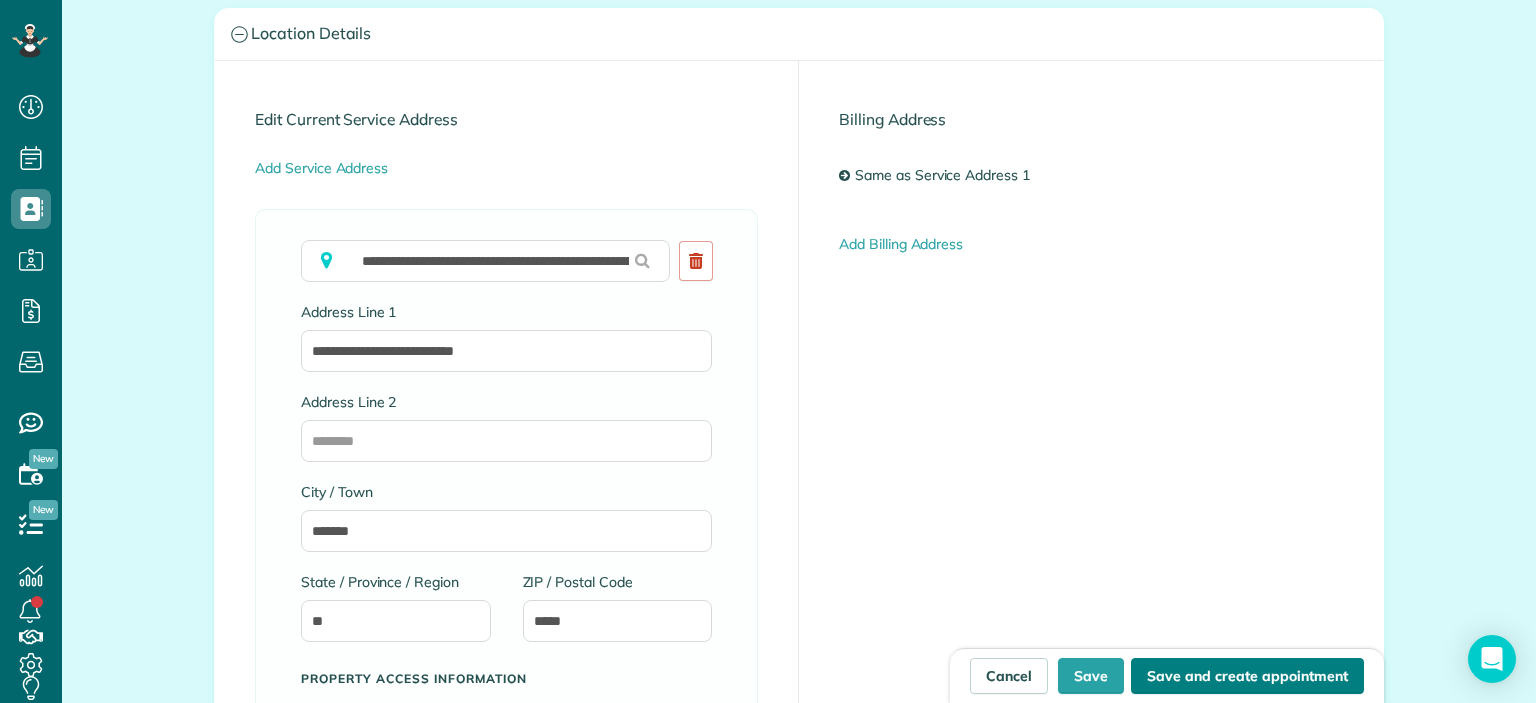 click on "Save and create appointment" at bounding box center (1247, 676) 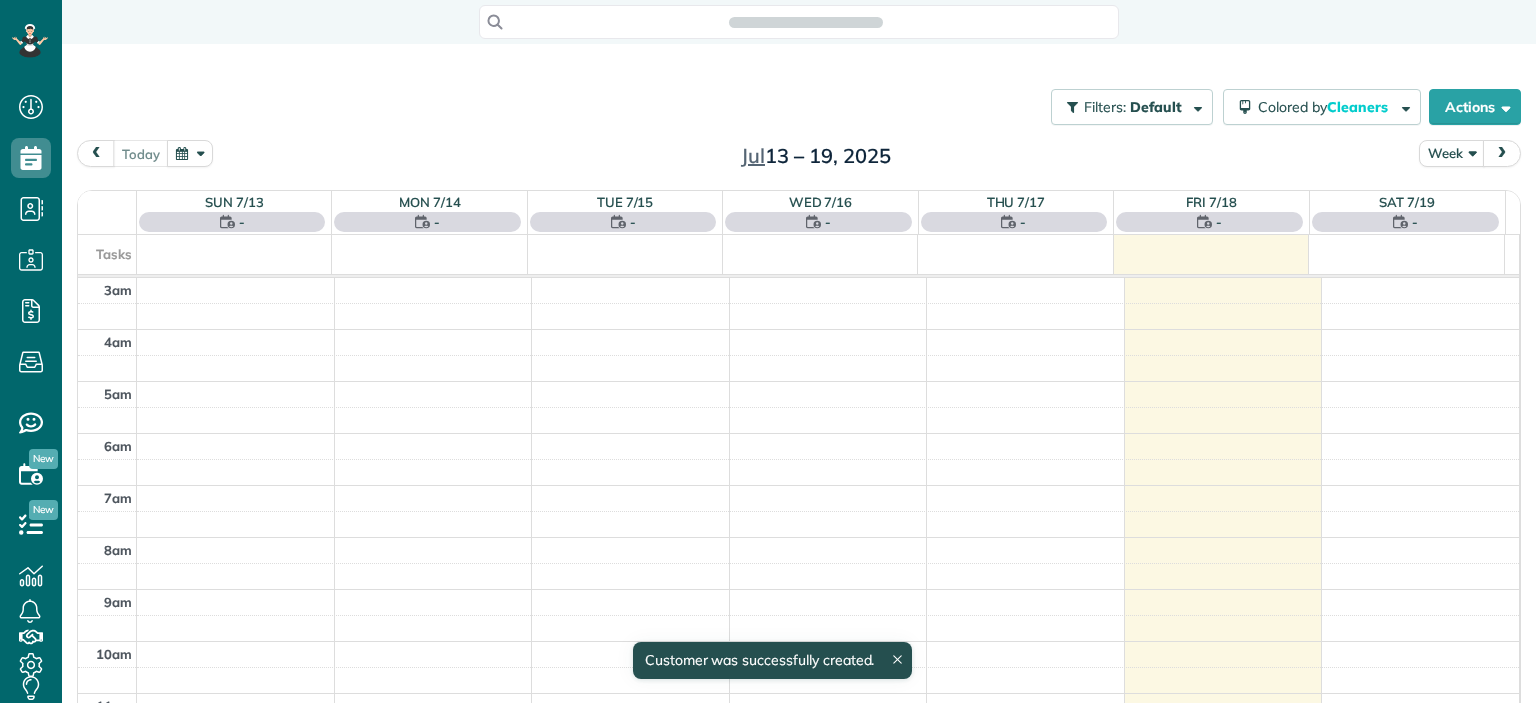 scroll, scrollTop: 0, scrollLeft: 0, axis: both 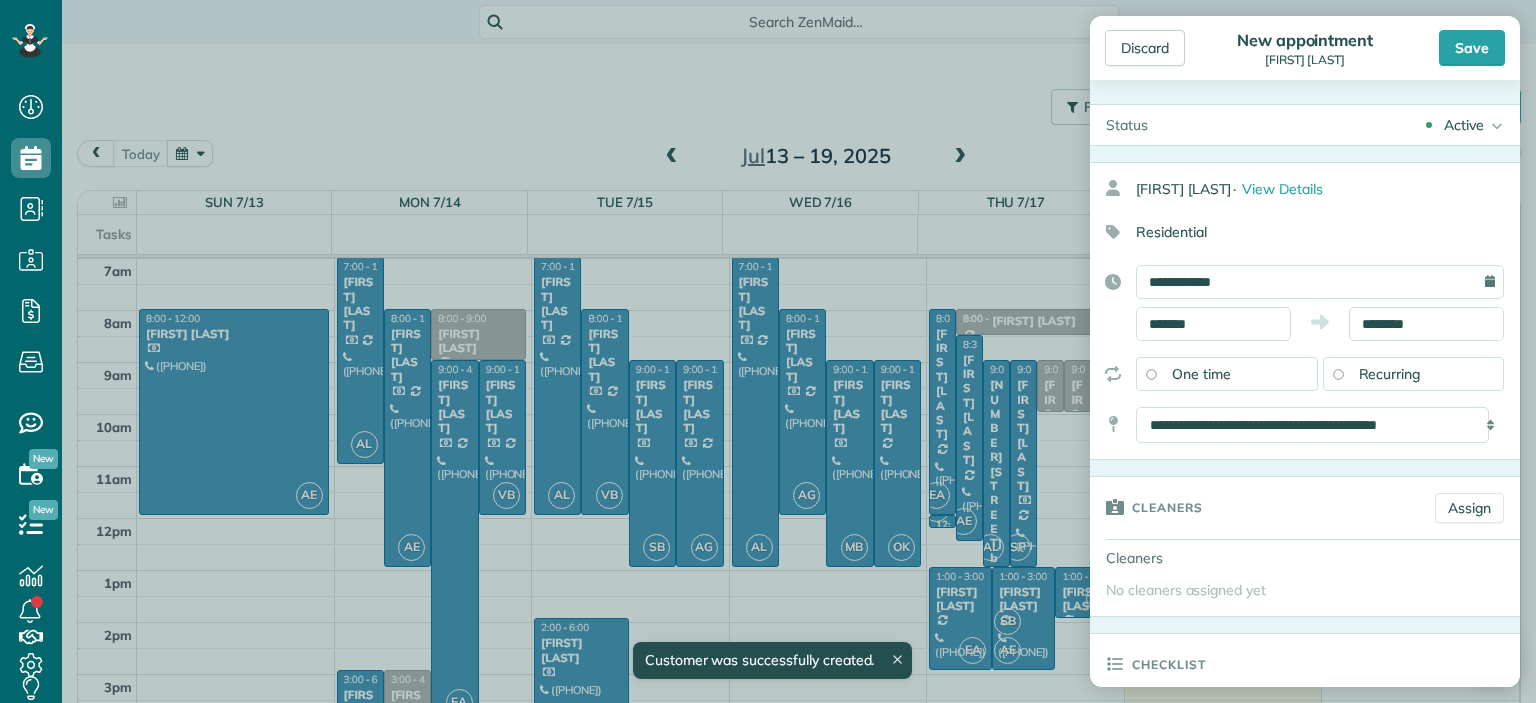 click on "Active" at bounding box center [1464, 125] 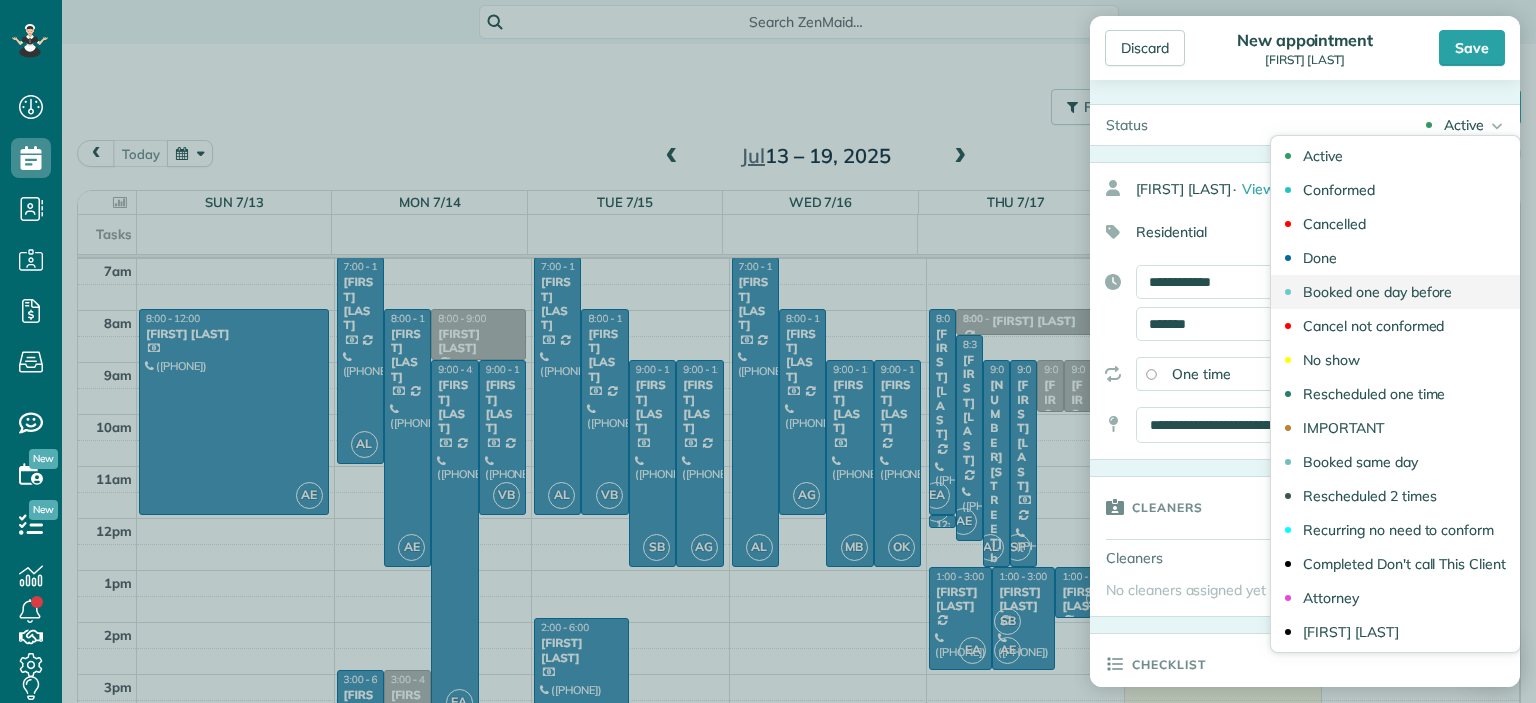 click on "Booked one day before" at bounding box center (1377, 292) 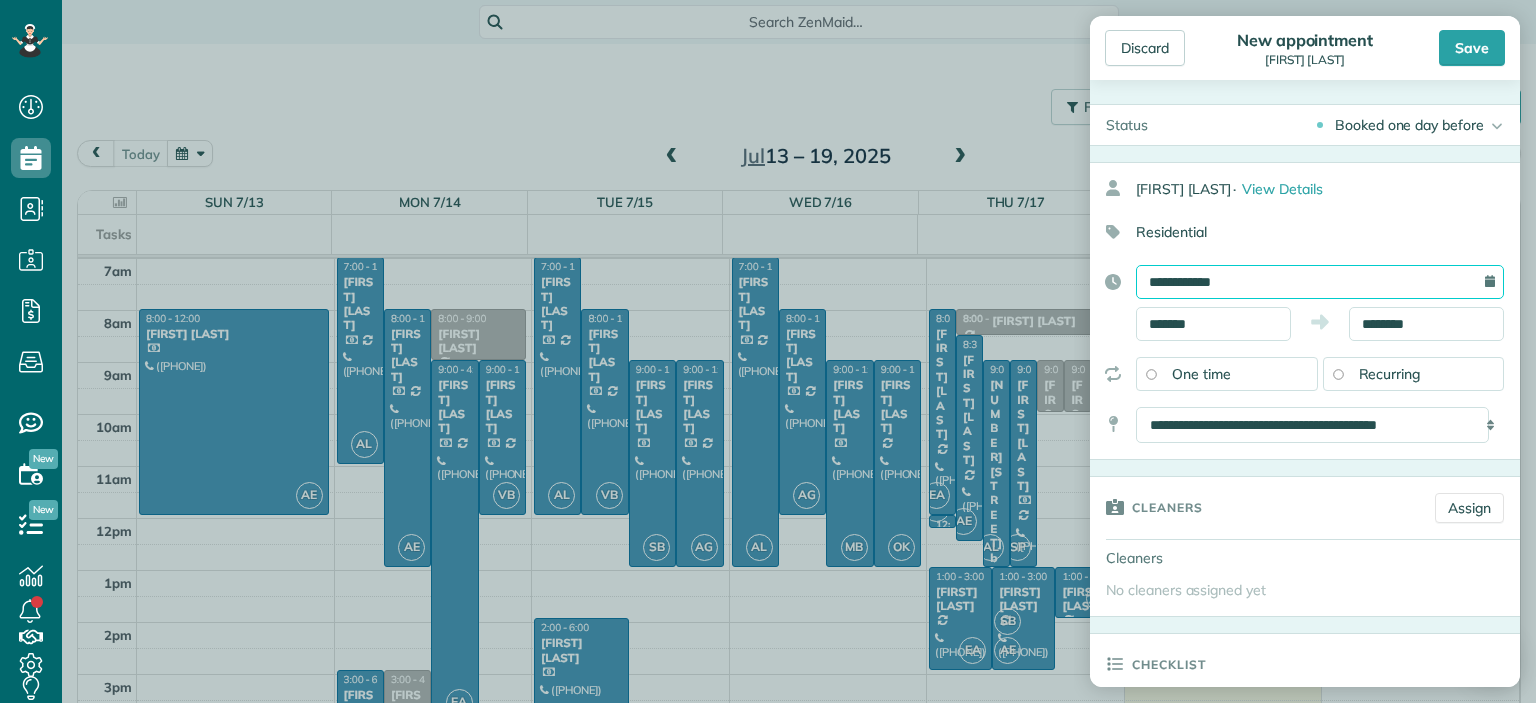 click on "**********" at bounding box center [1320, 282] 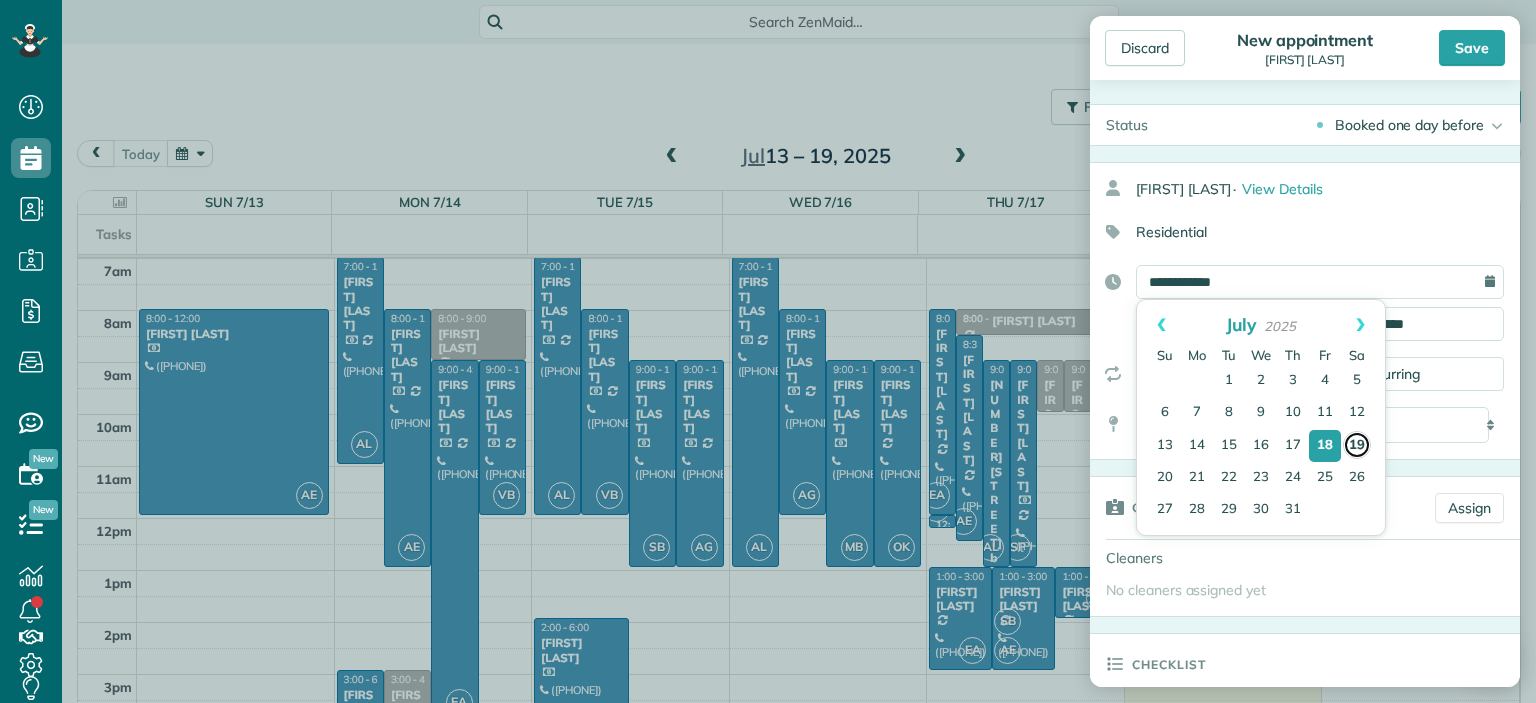 click on "19" at bounding box center [1357, 445] 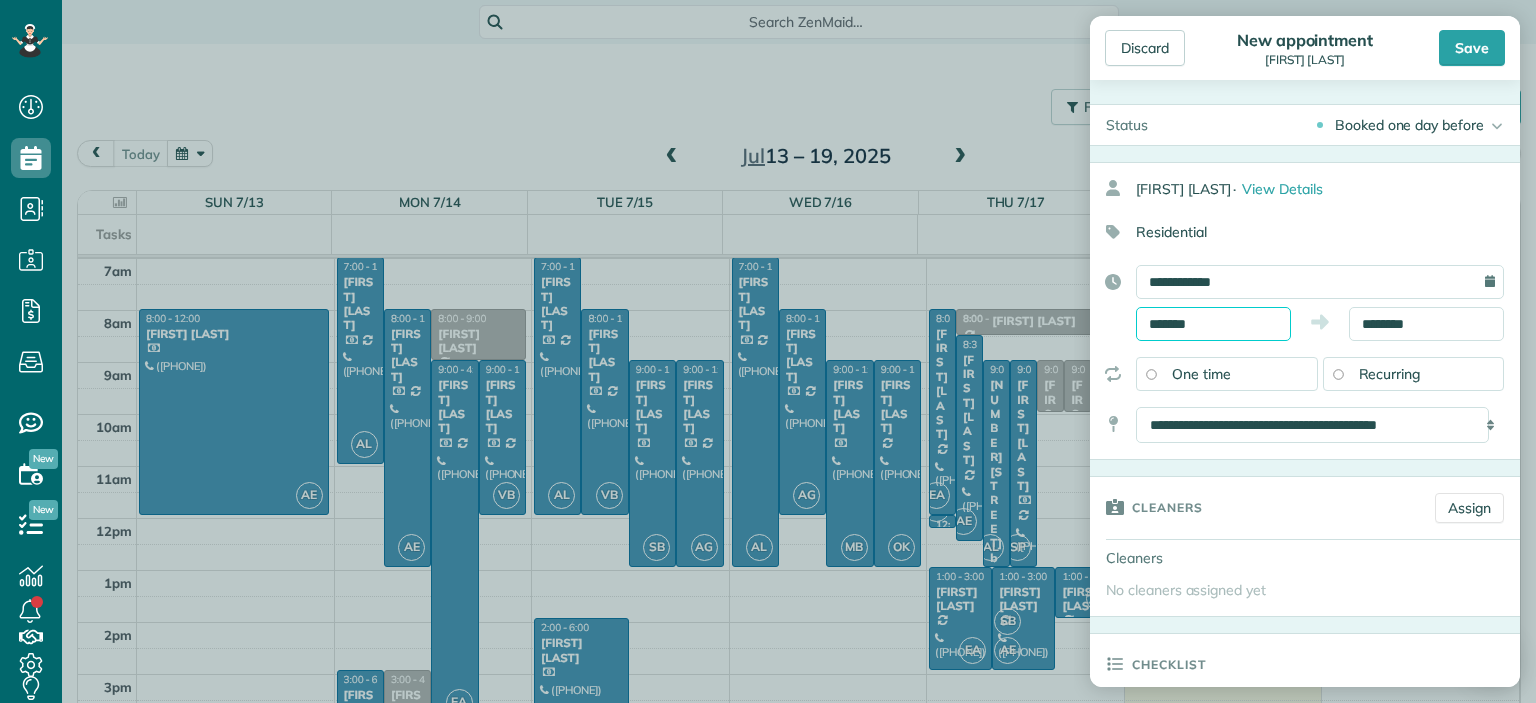 click on "*******" at bounding box center (1213, 324) 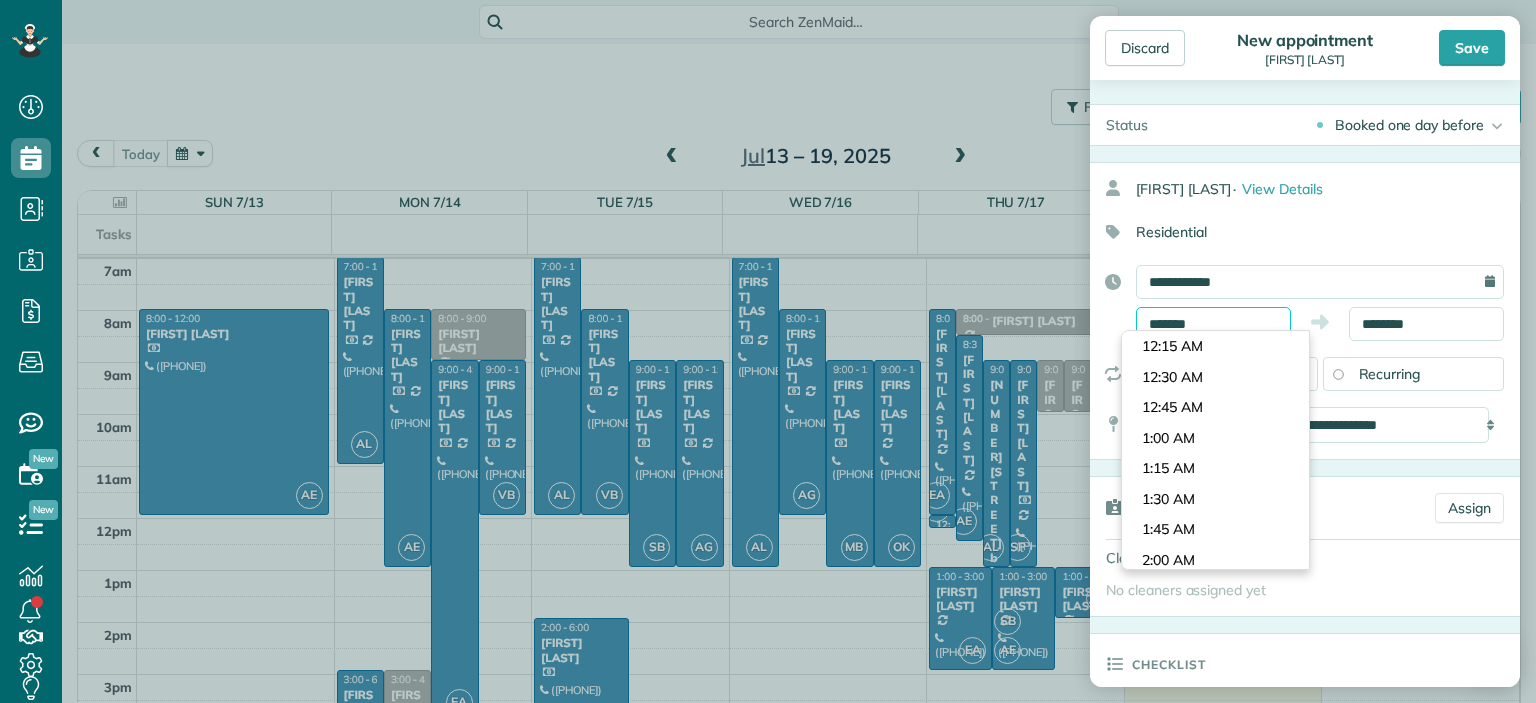 scroll, scrollTop: 1037, scrollLeft: 0, axis: vertical 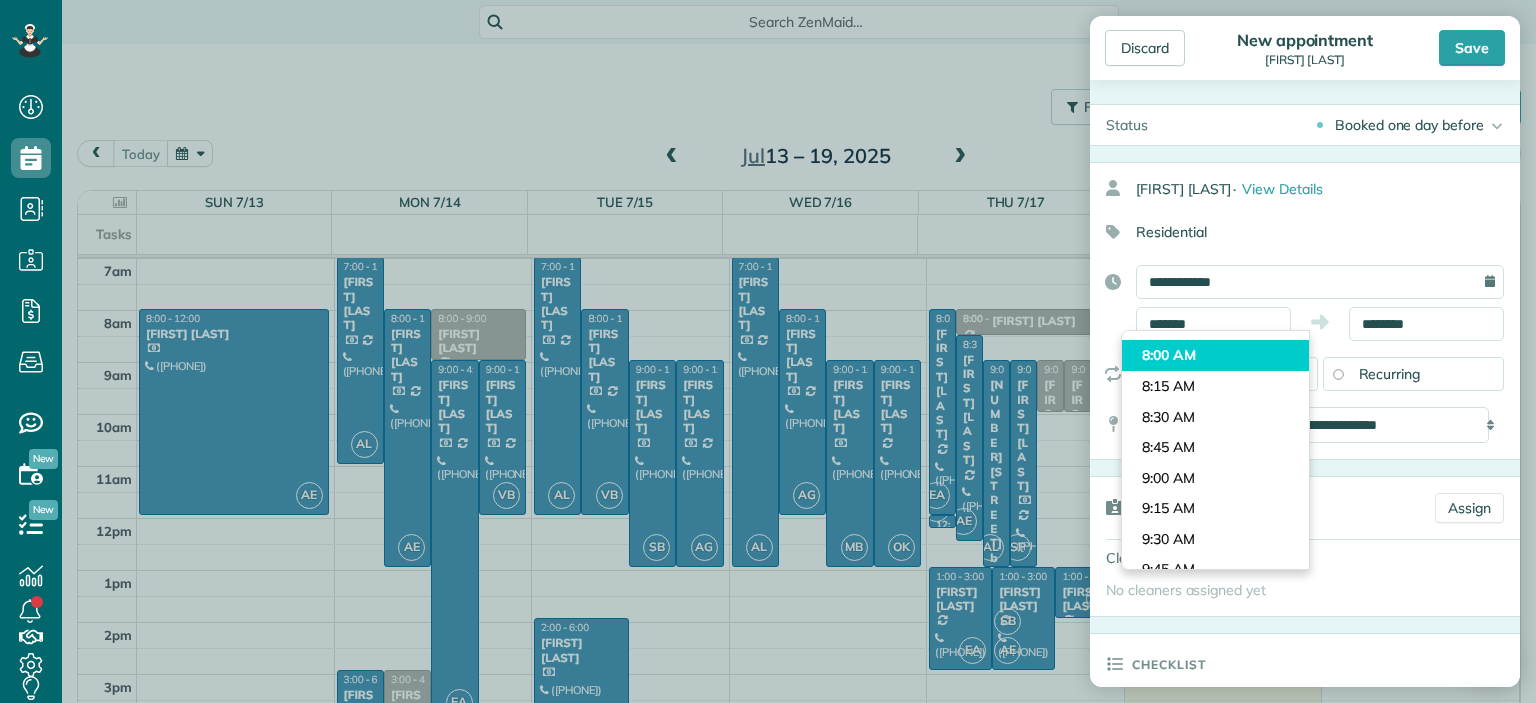 type on "*******" 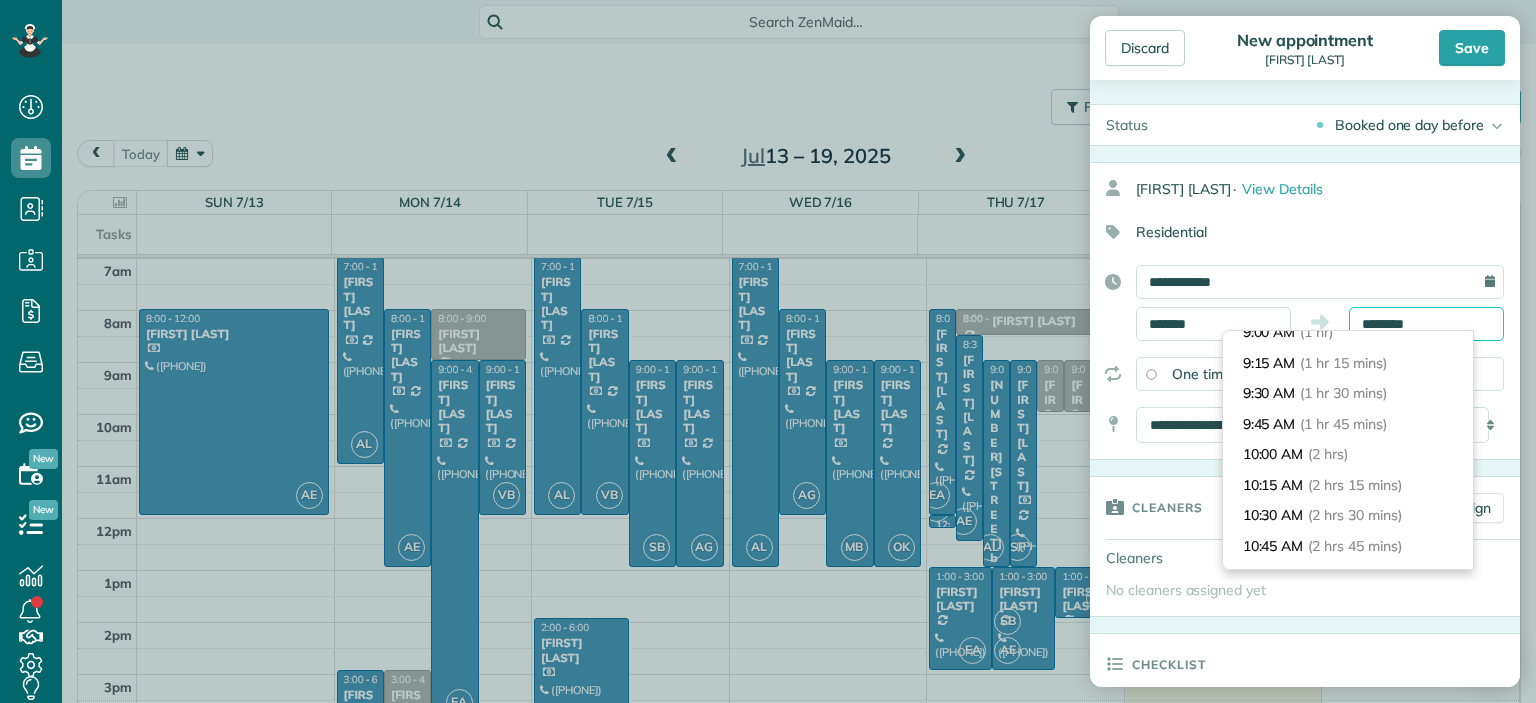 scroll, scrollTop: 36, scrollLeft: 0, axis: vertical 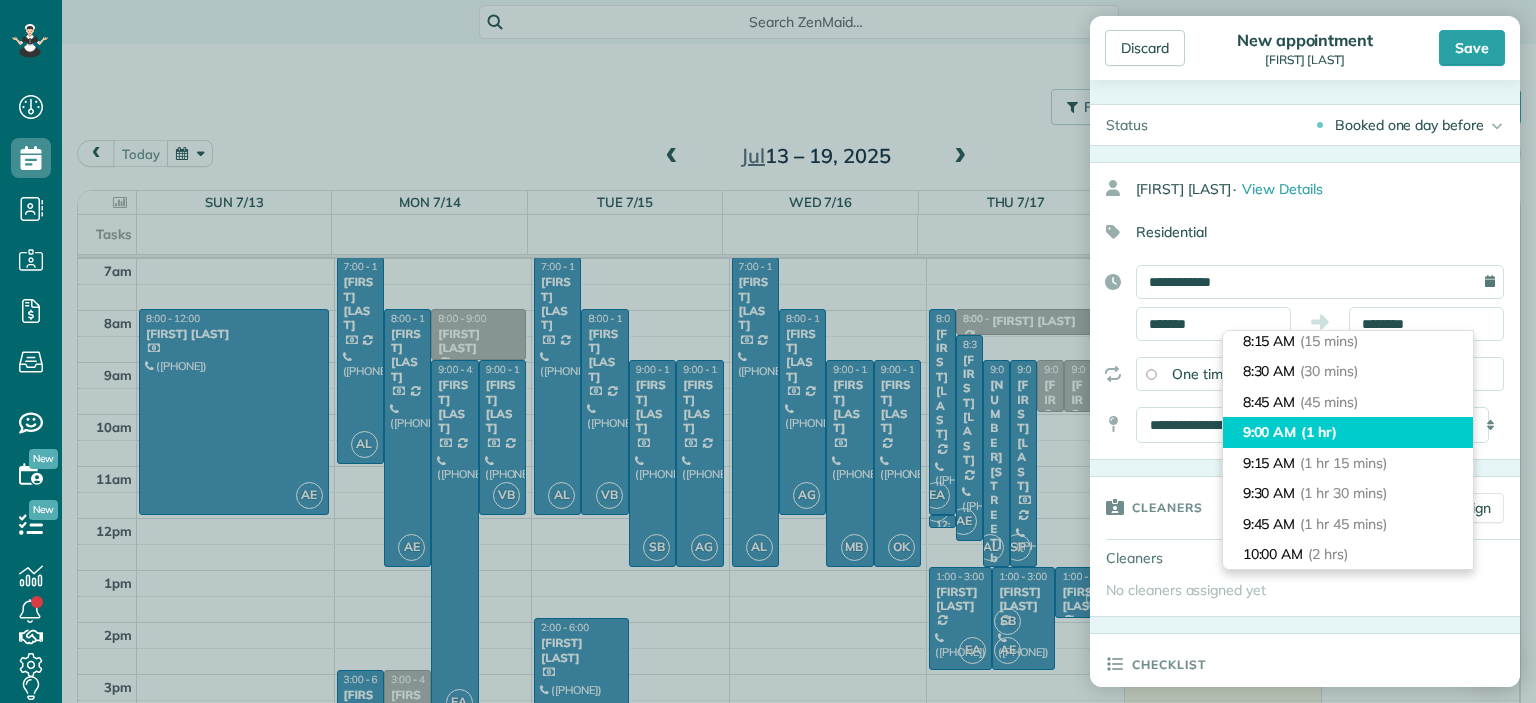 type on "*******" 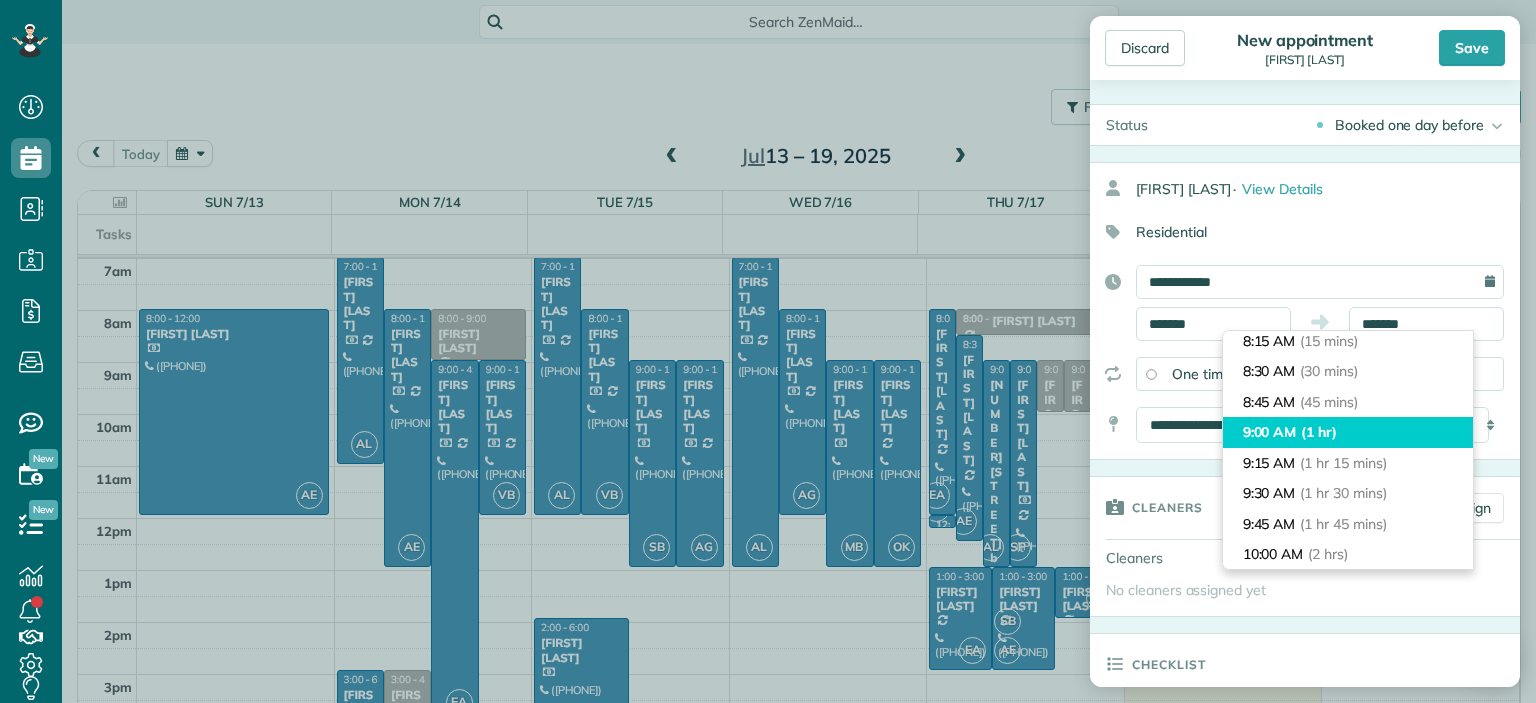 click on "9:00 AM  (1 hr)" at bounding box center (1348, 432) 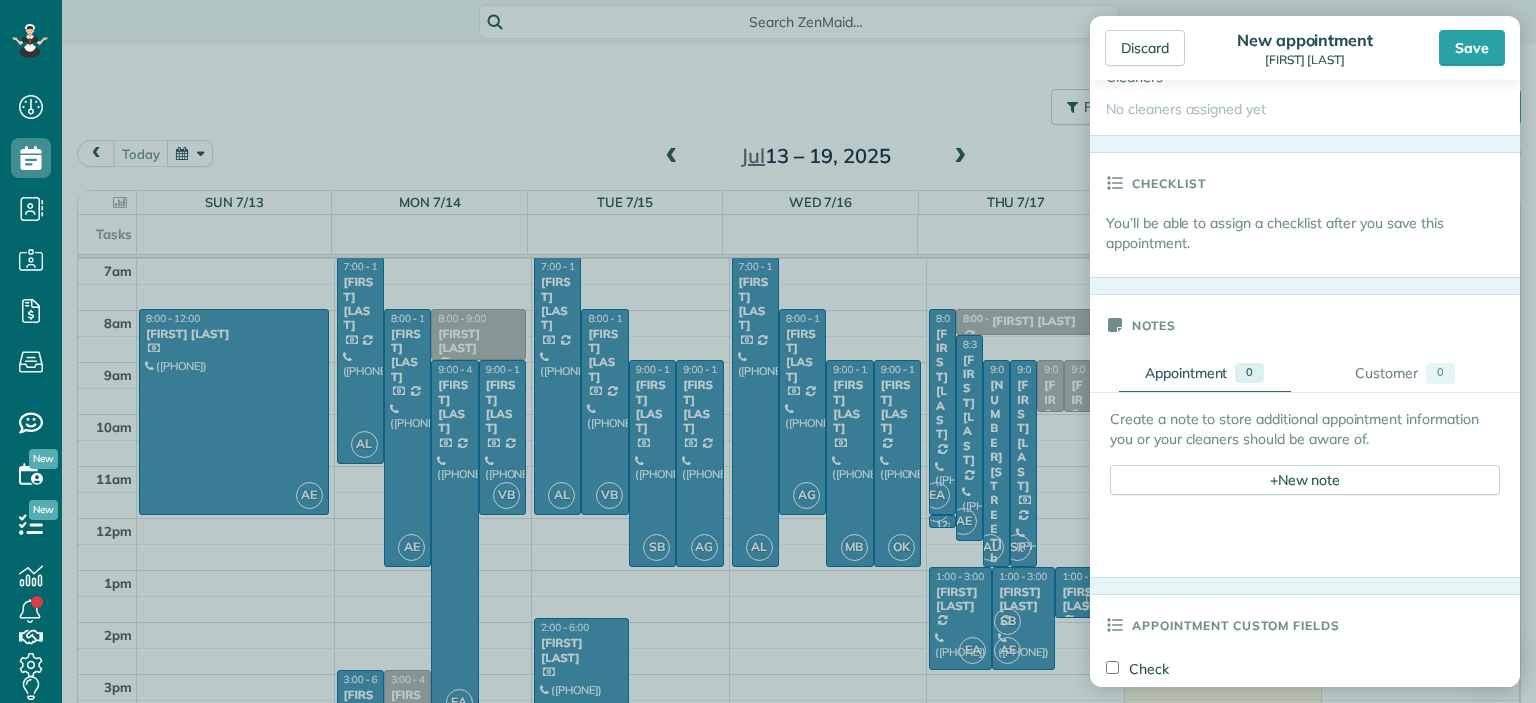 scroll, scrollTop: 500, scrollLeft: 0, axis: vertical 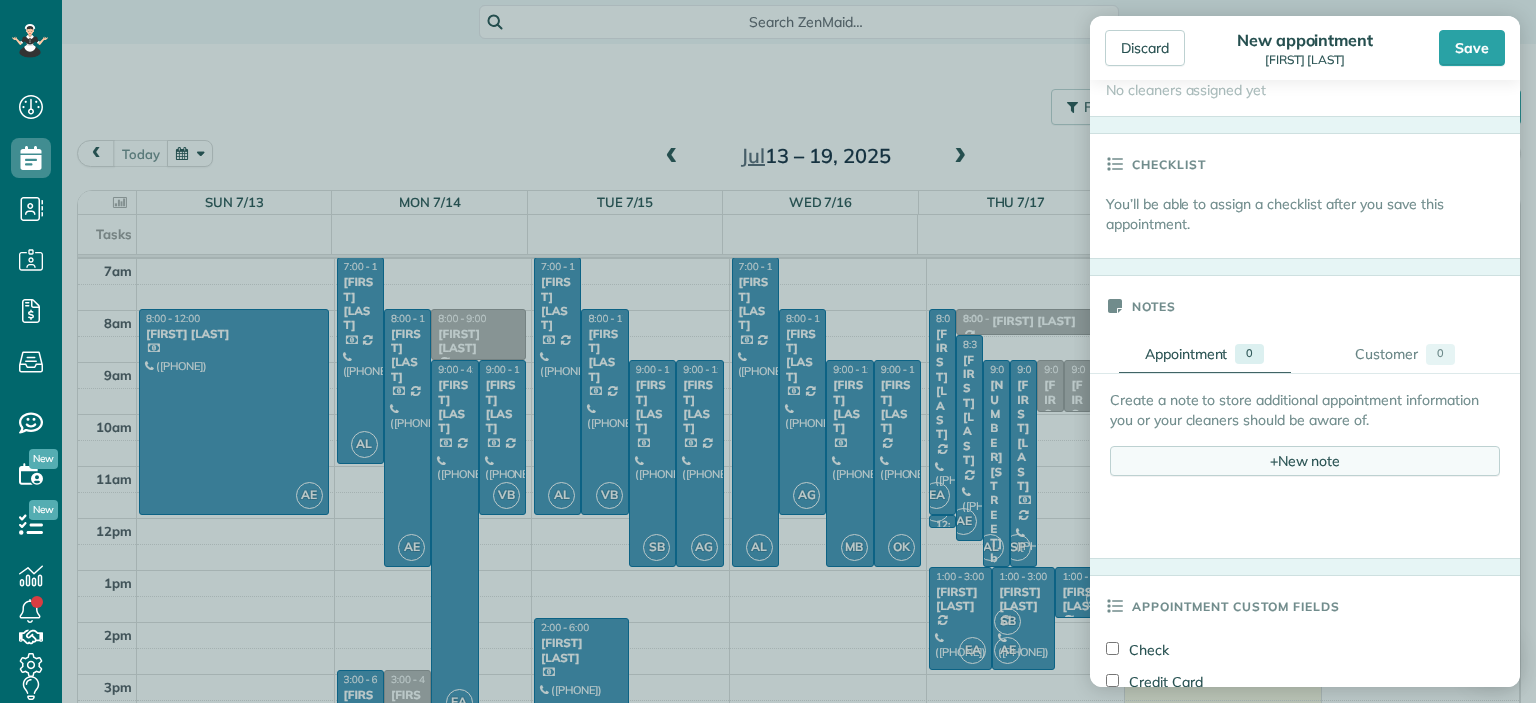 click on "+ New note" at bounding box center [1305, 461] 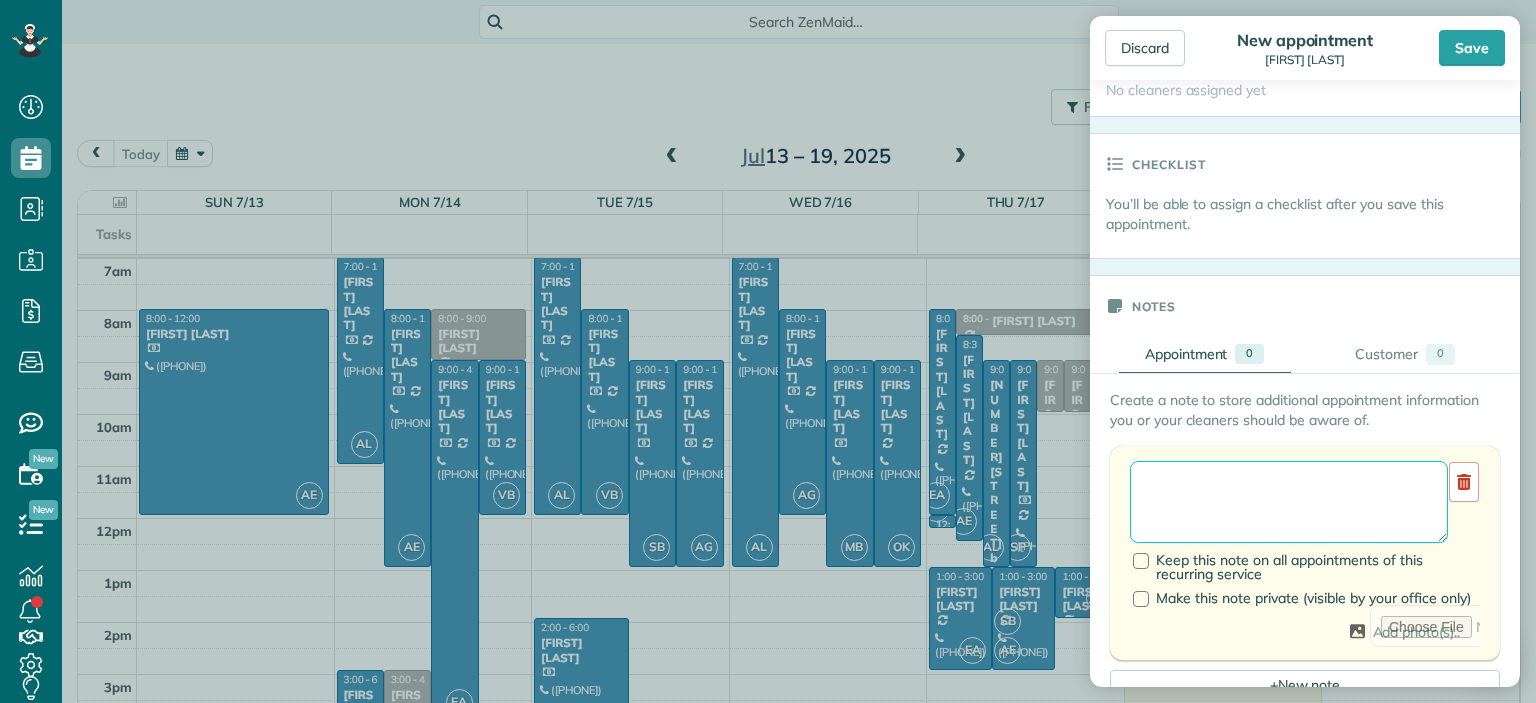 click at bounding box center (1289, 502) 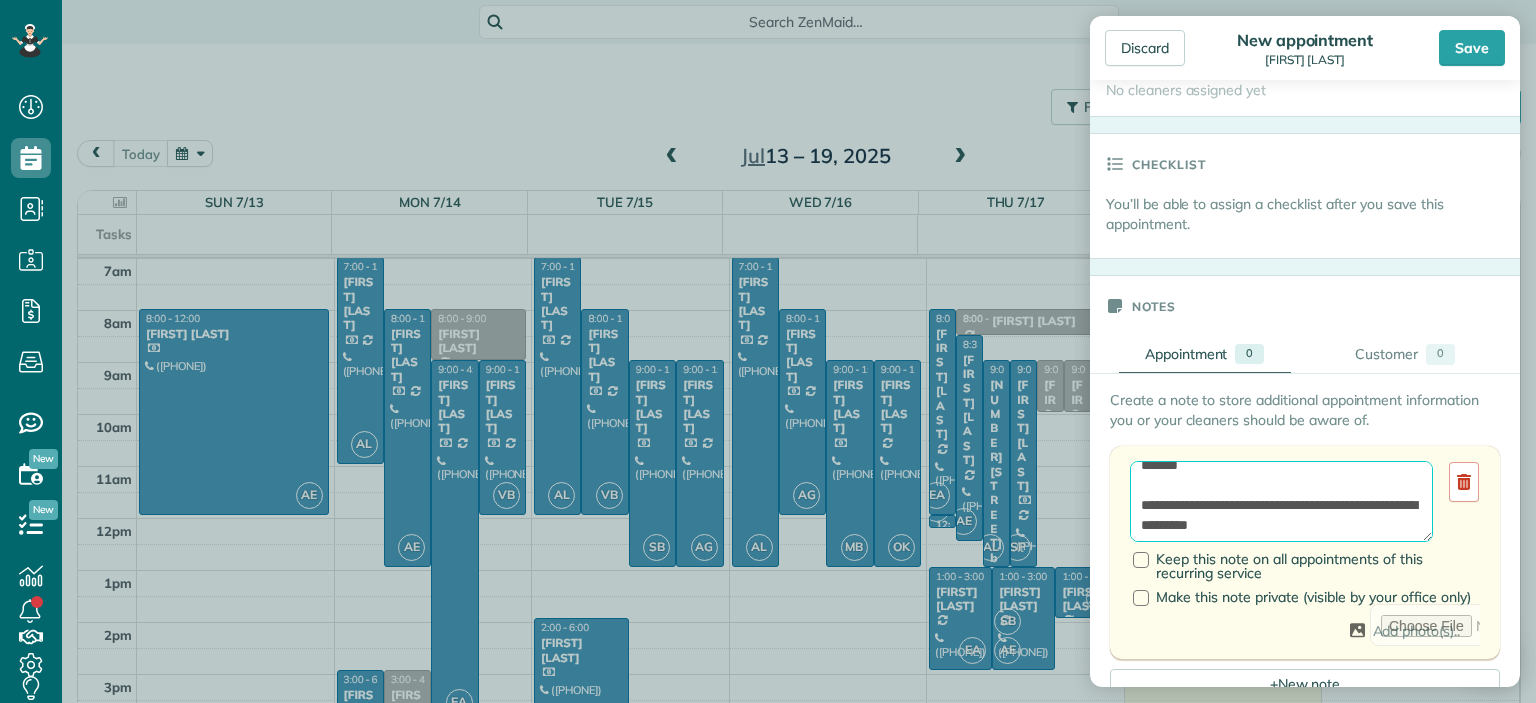 scroll, scrollTop: 20, scrollLeft: 0, axis: vertical 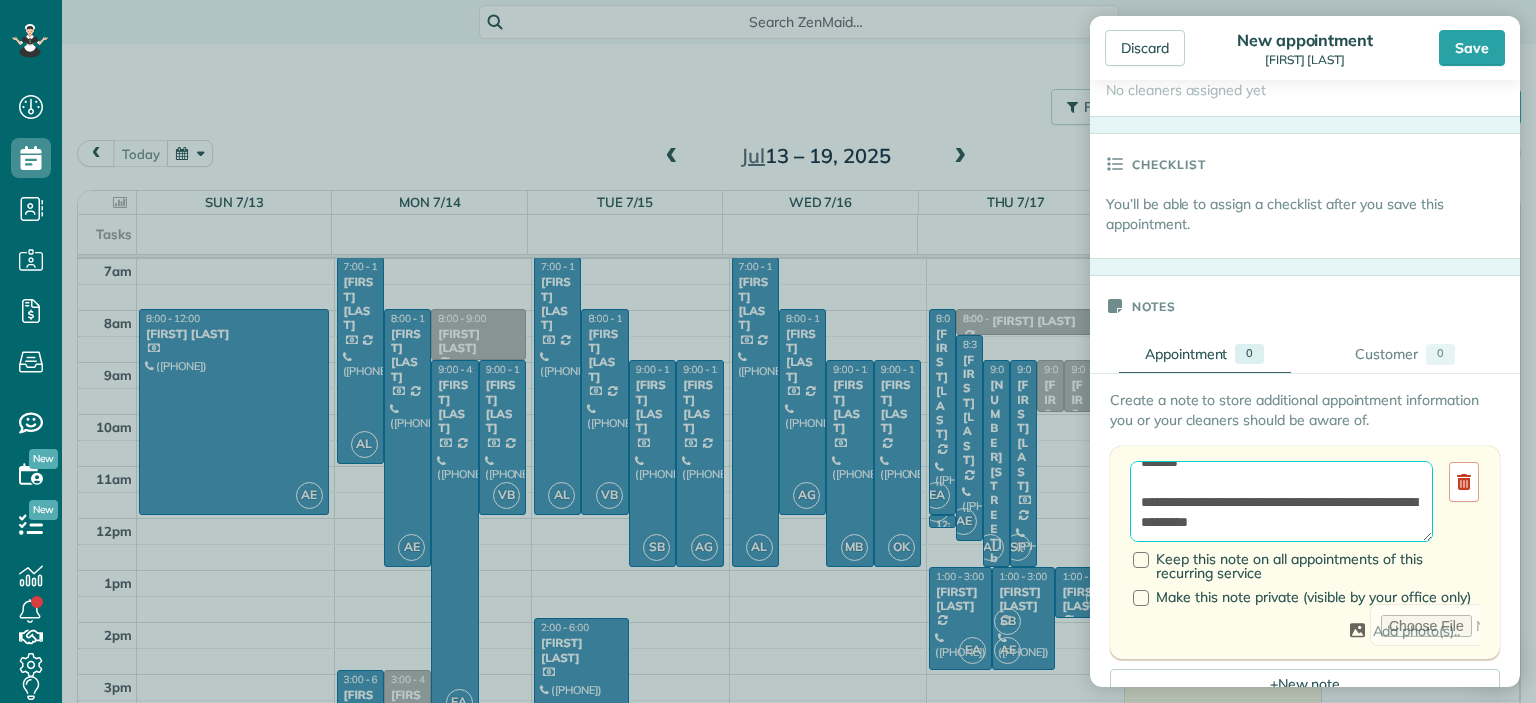 click on "**********" at bounding box center [1281, 502] 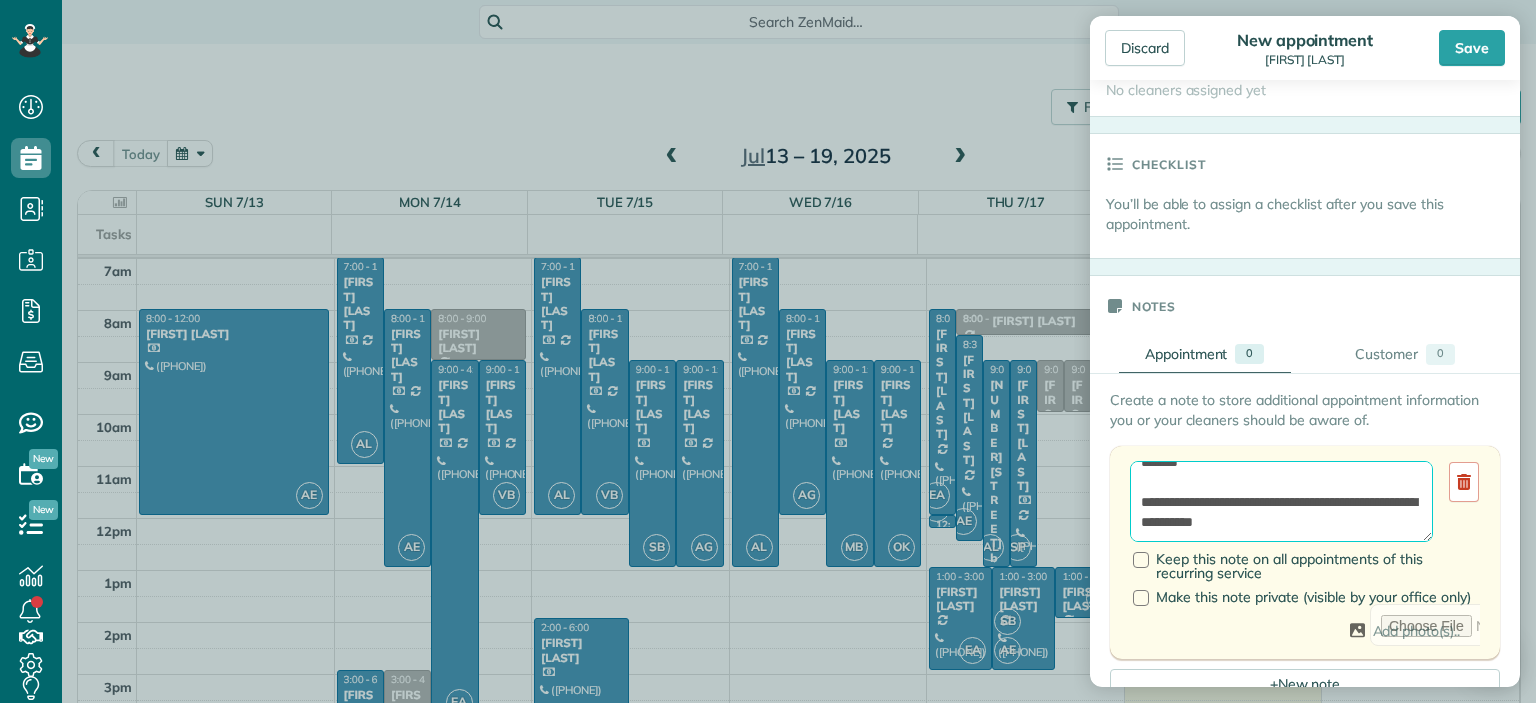 click on "**********" at bounding box center [1281, 502] 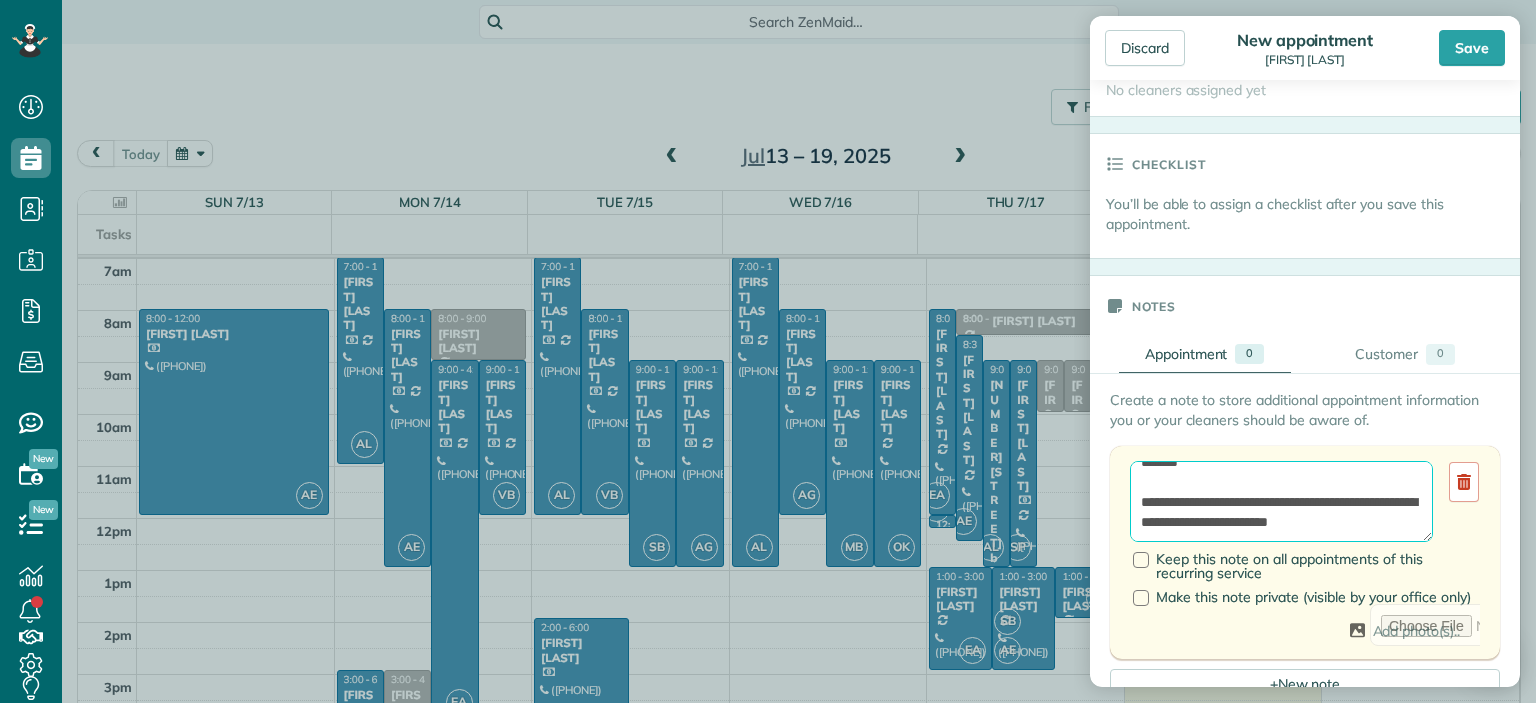 scroll, scrollTop: 28, scrollLeft: 0, axis: vertical 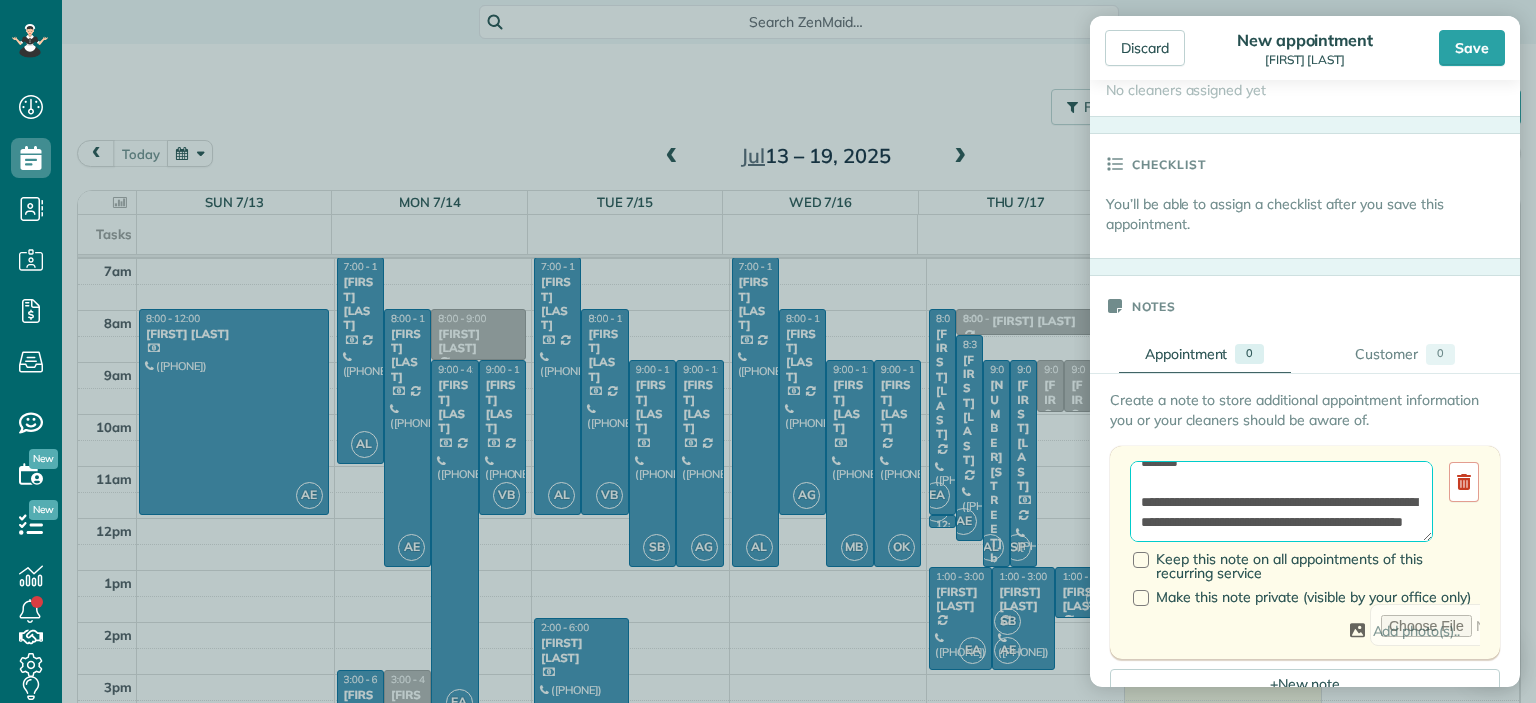 click on "**********" at bounding box center [1281, 502] 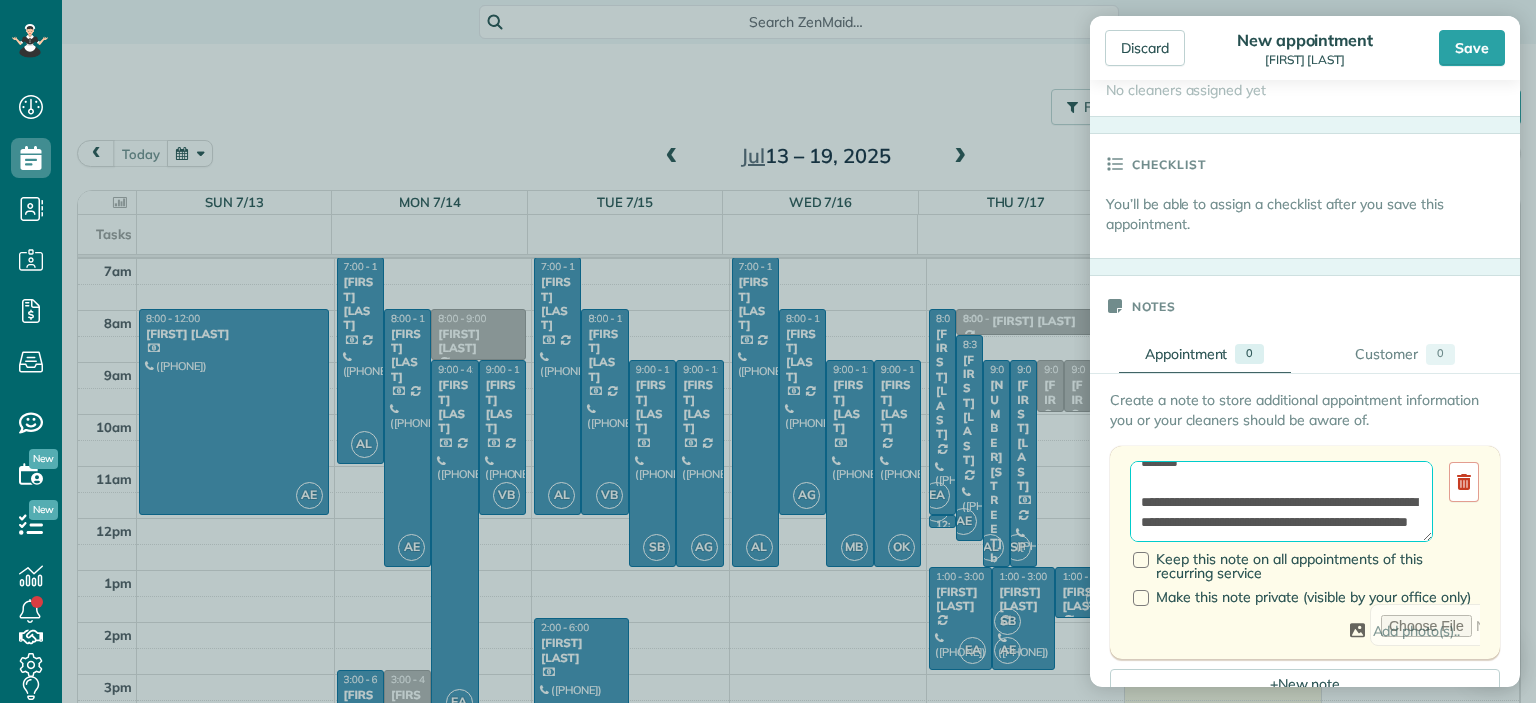 click on "**********" at bounding box center (1281, 502) 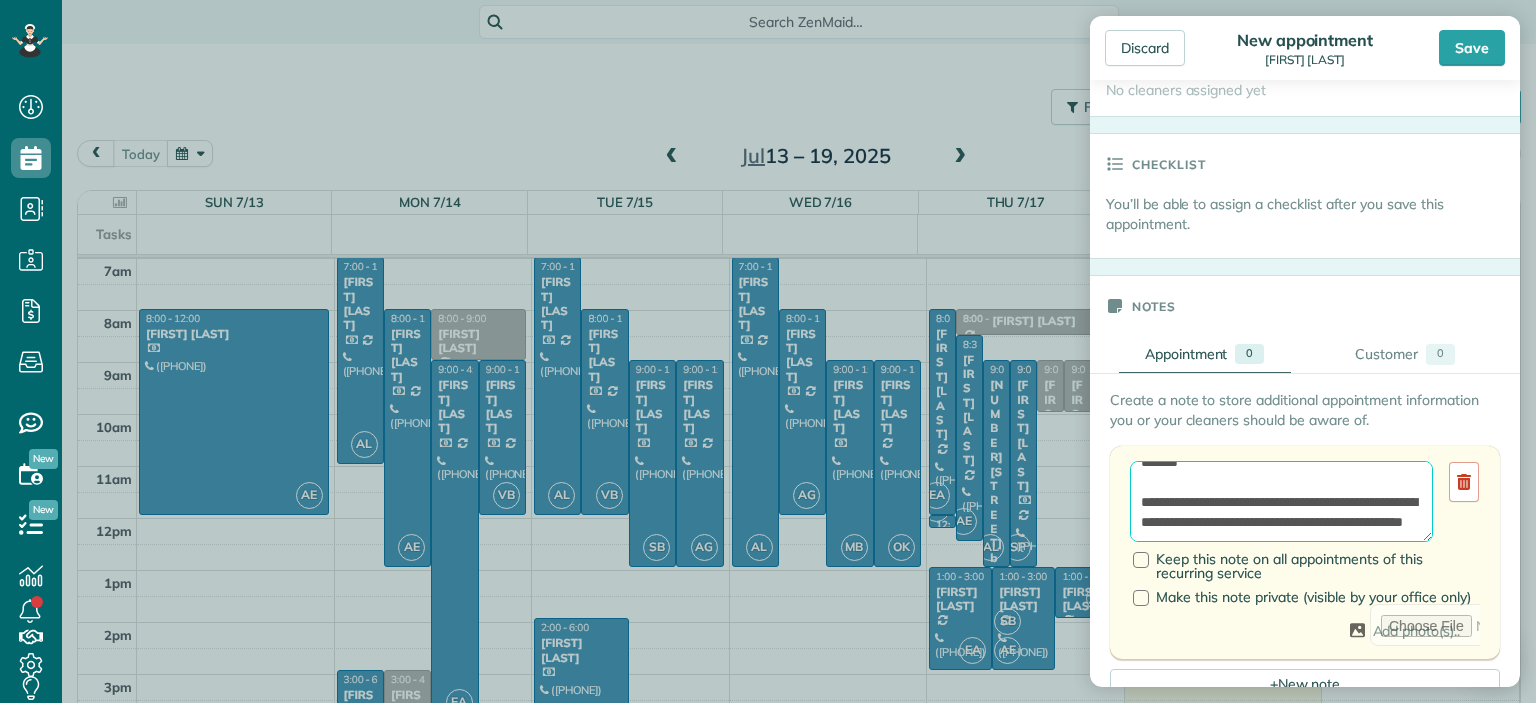 click on "**********" at bounding box center [1281, 502] 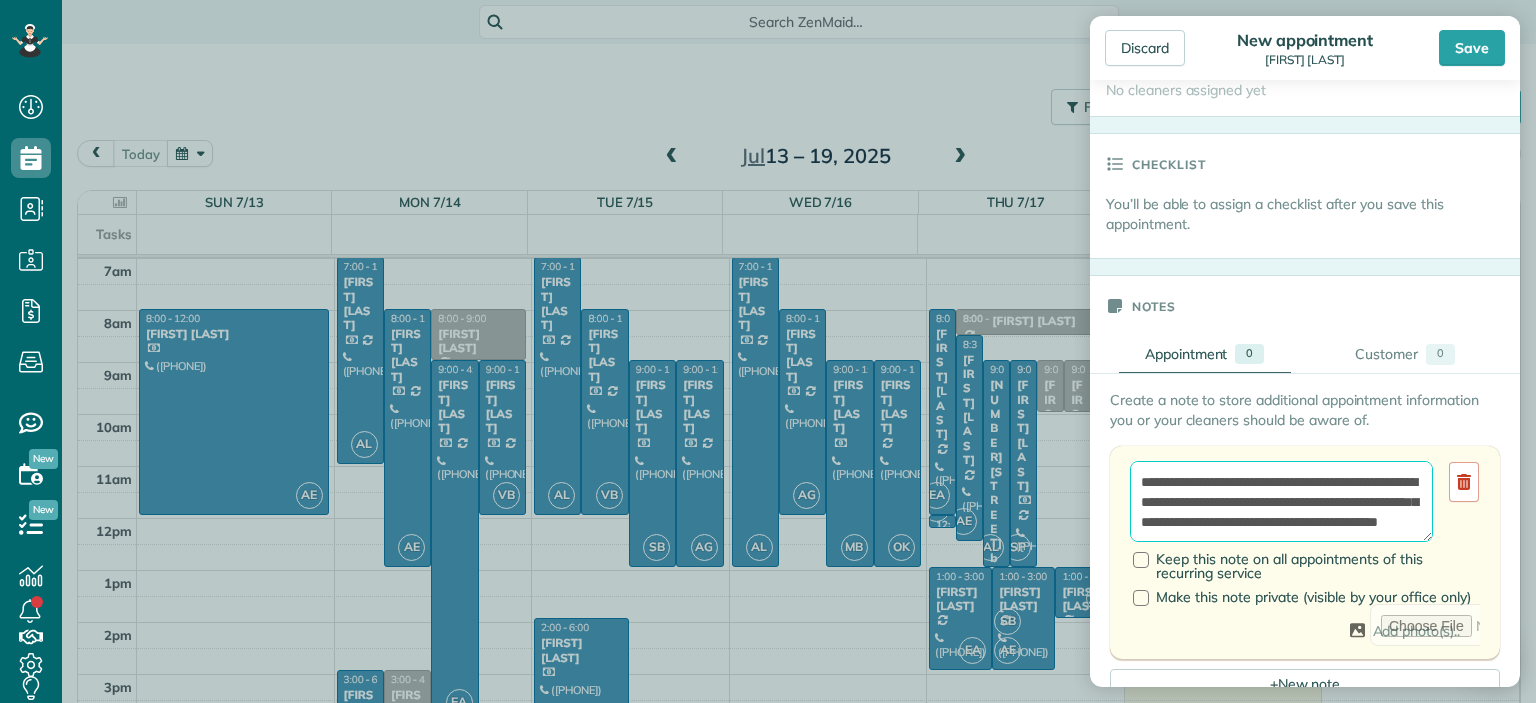 scroll, scrollTop: 68, scrollLeft: 0, axis: vertical 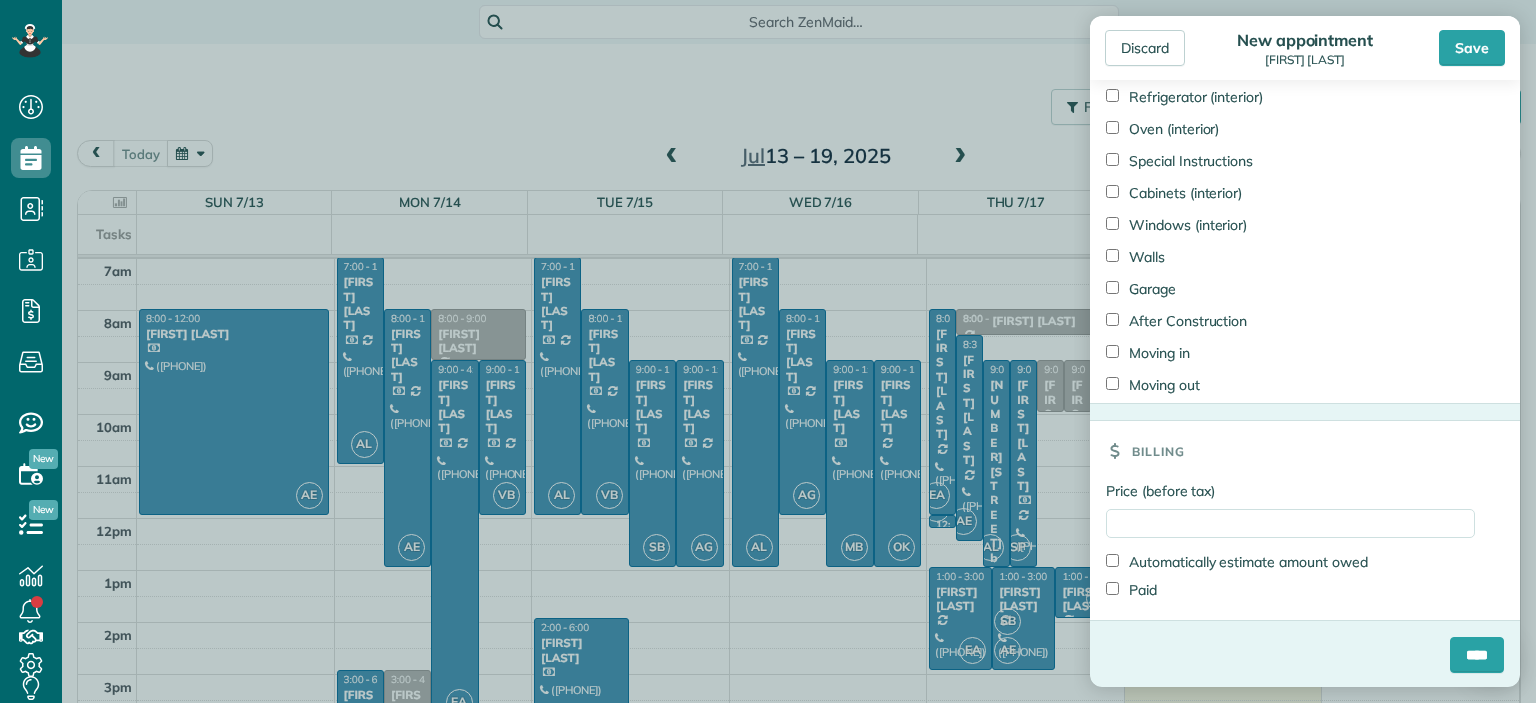 type on "**********" 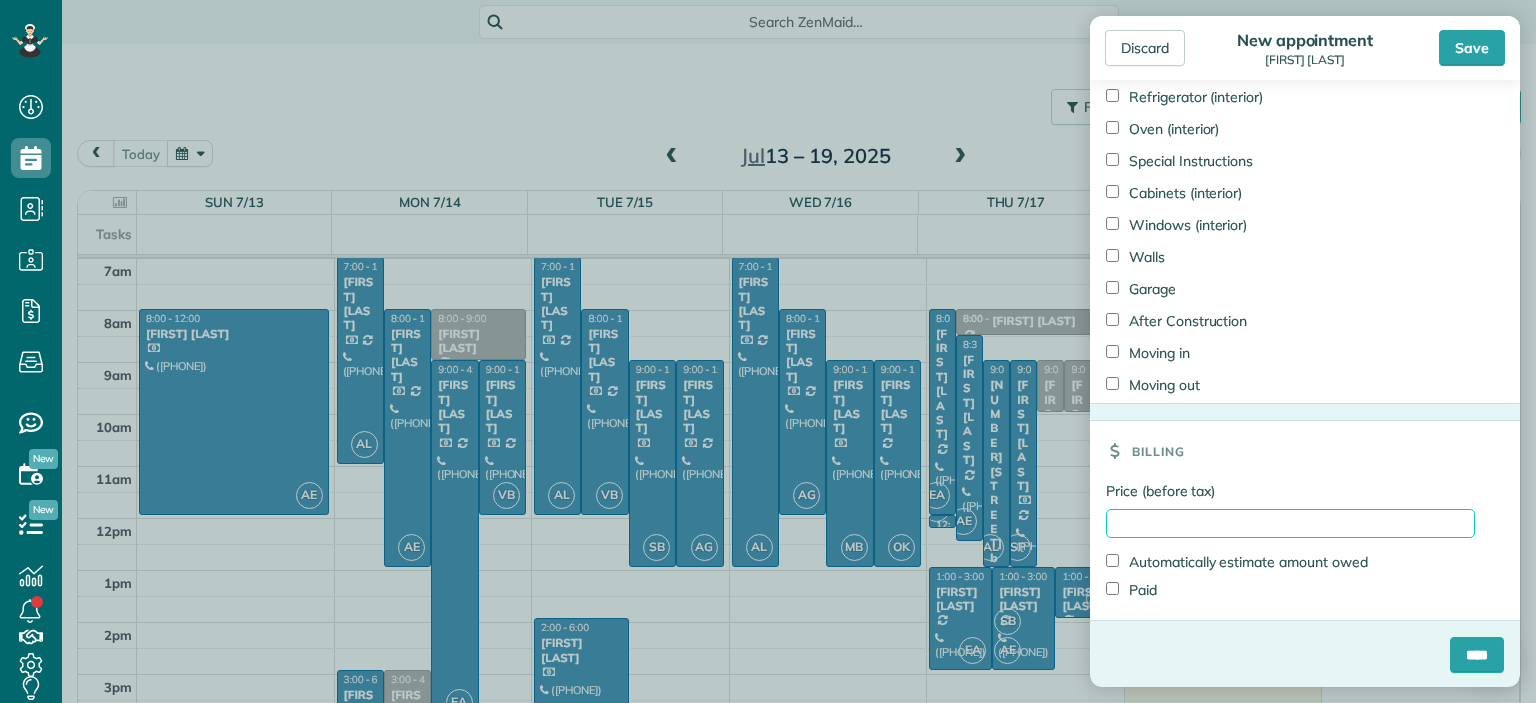 click on "Price (before tax)" at bounding box center (1290, 523) 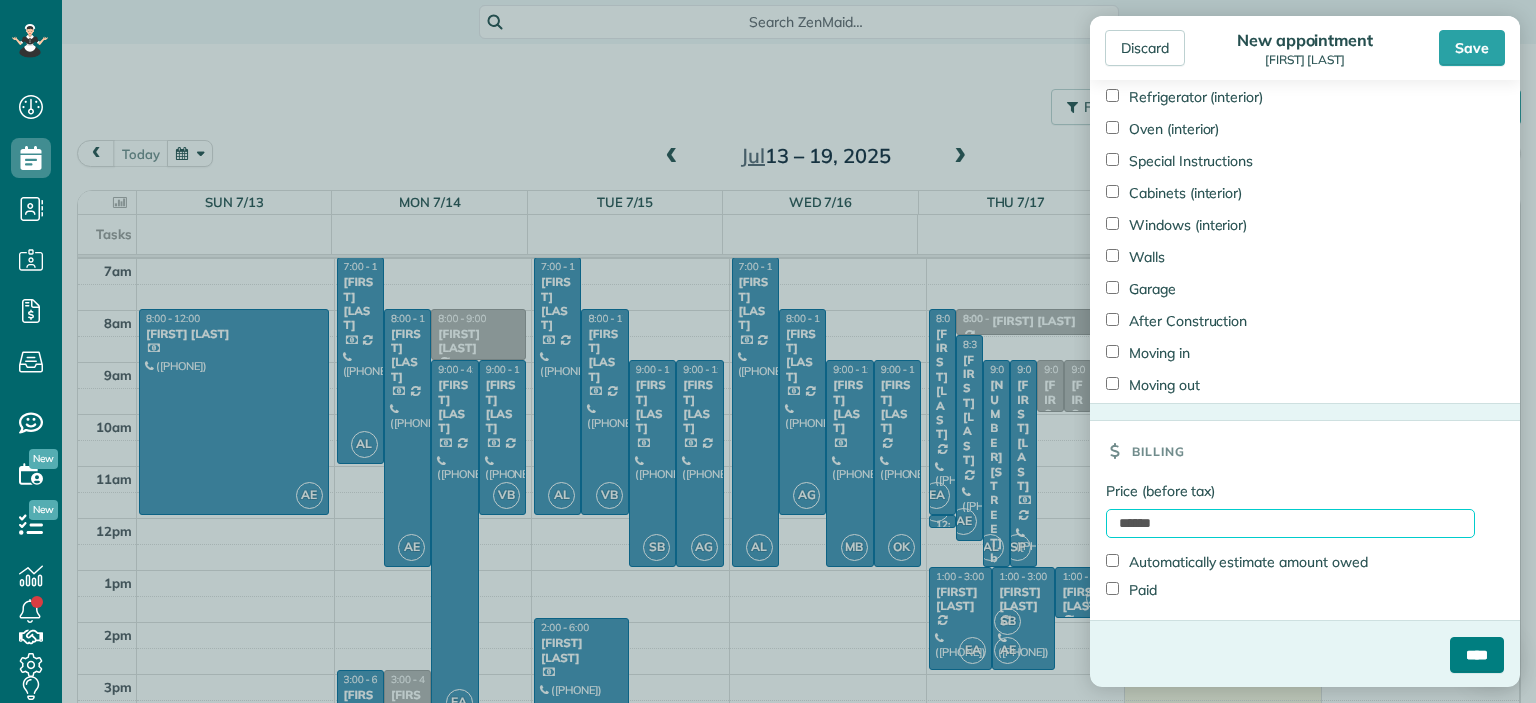 type on "******" 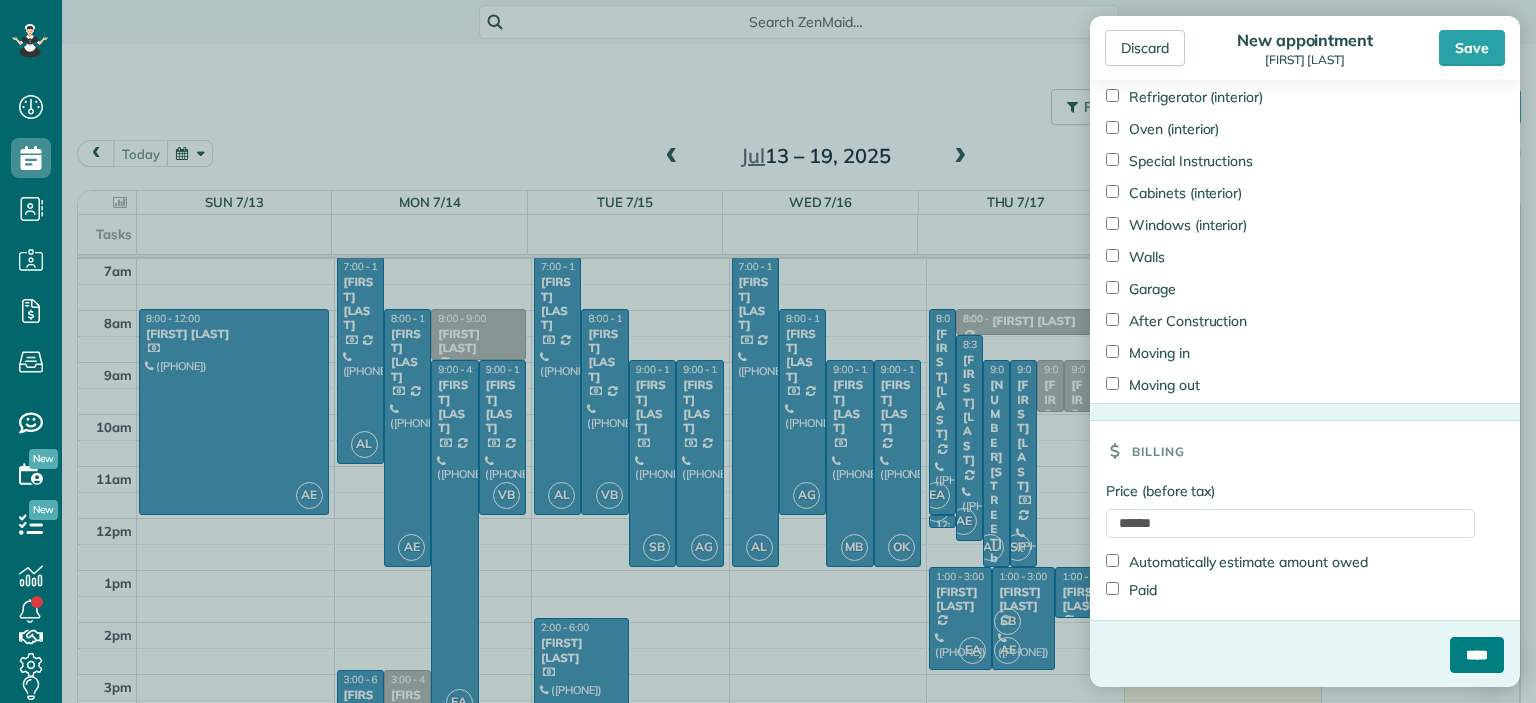 click on "****" at bounding box center [1477, 655] 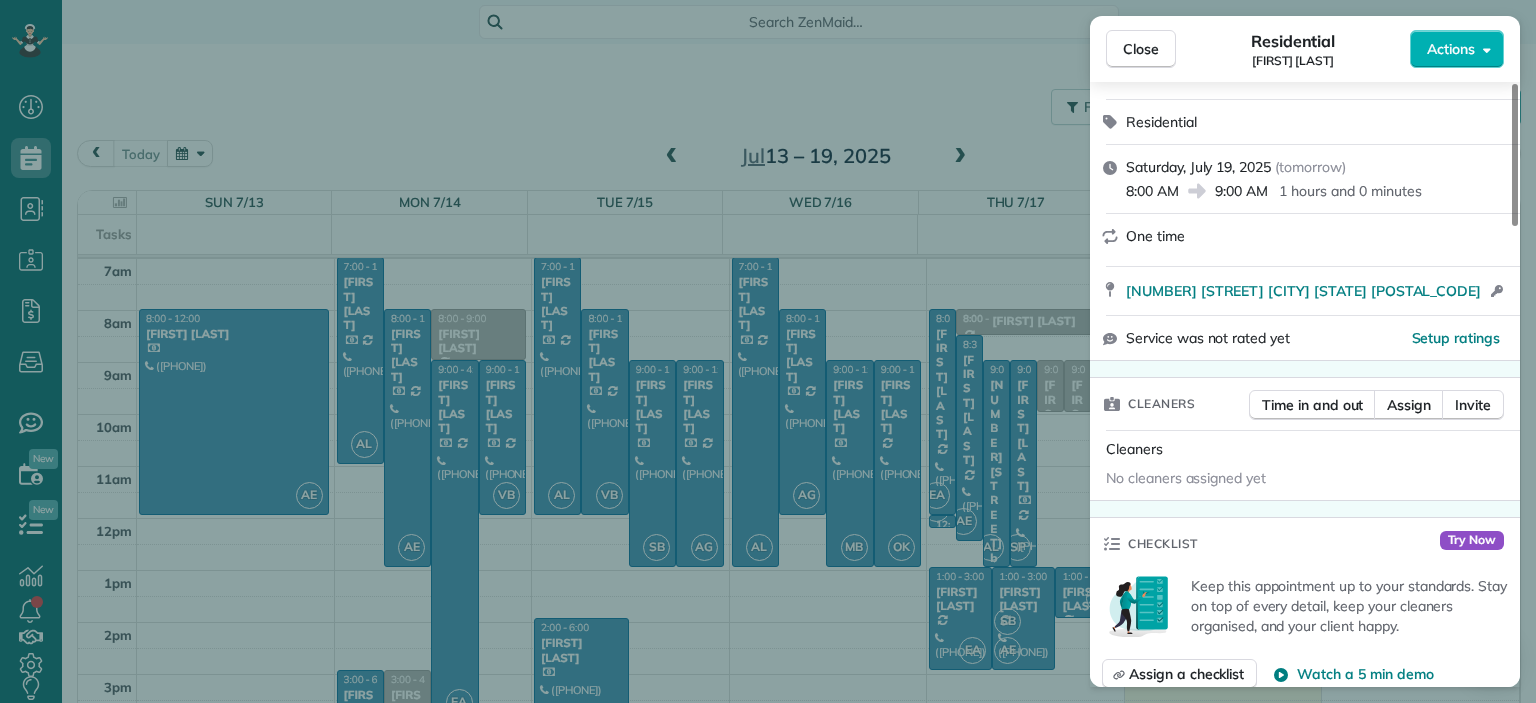 scroll, scrollTop: 200, scrollLeft: 0, axis: vertical 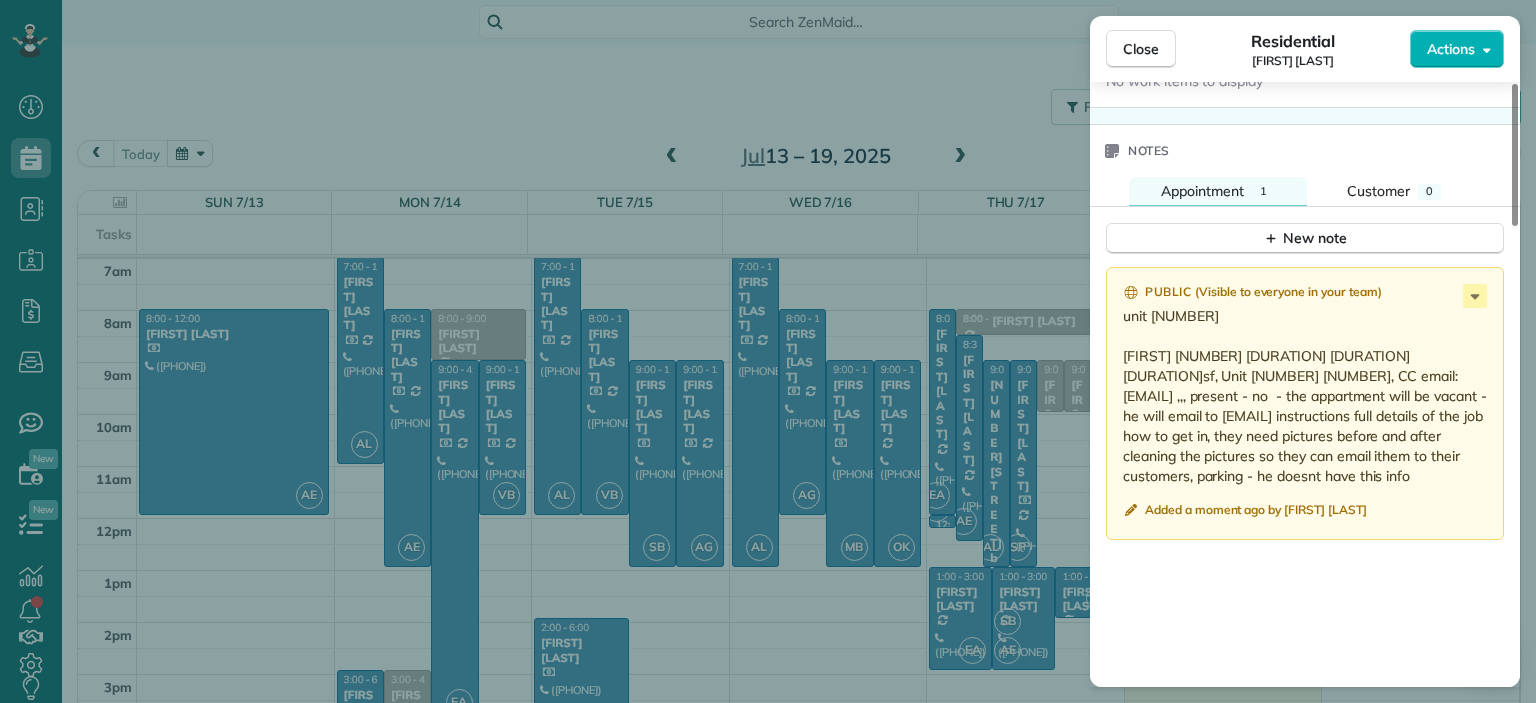 drag, startPoint x: 1167, startPoint y: 359, endPoint x: 1239, endPoint y: 363, distance: 72.11102 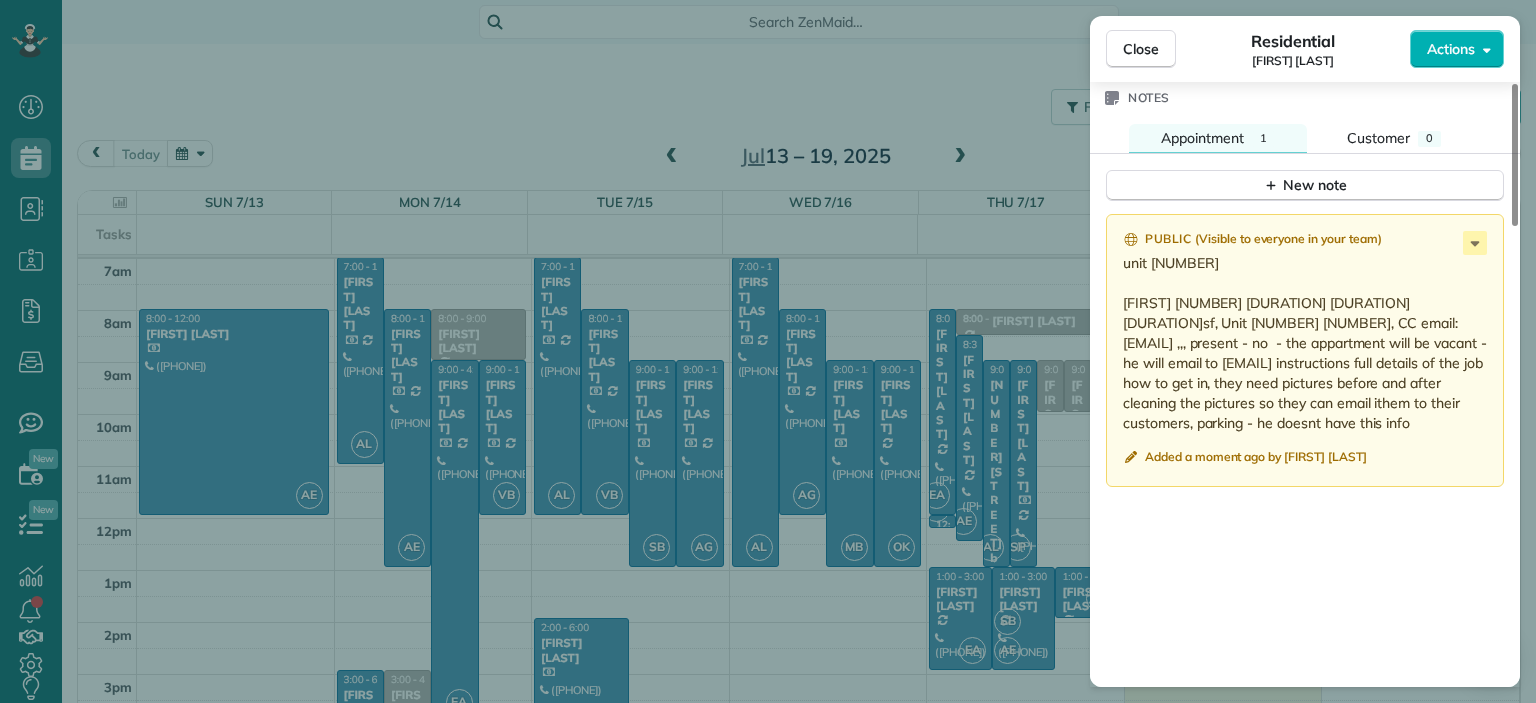 scroll, scrollTop: 1752, scrollLeft: 0, axis: vertical 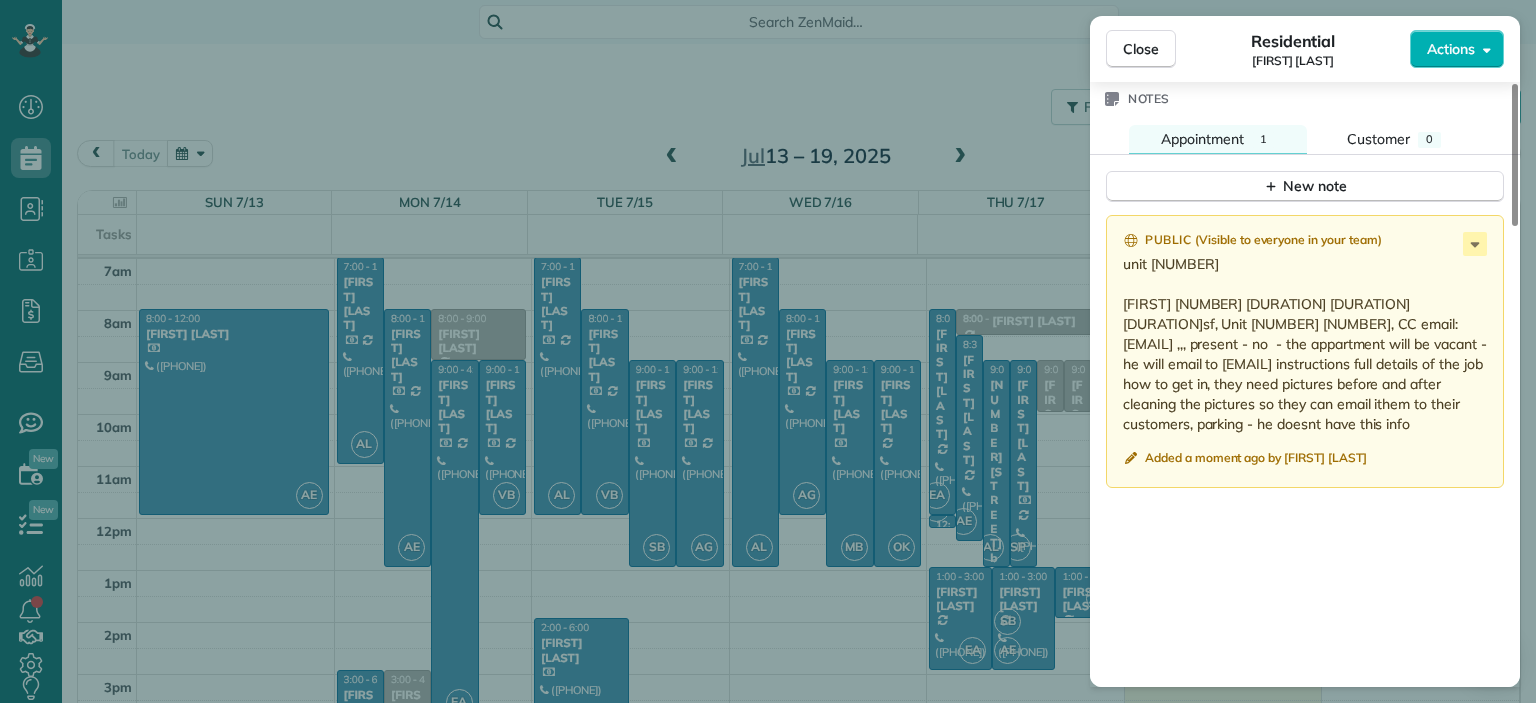 click on "unit 5B
Nat H 220$ 4h 1p limit, deep move out cleaning 1100sf, Unit 5 B, CC email: support@apluscleaningservice.com   ,,,  present - no  - the appartment will be vacant - he will email to avitalcleaning@gmail.com instructions full details of the job how to get in, they need pictures before and after cleaning the pictures so they can email ithem to their customers, parking - he doesnt have this info" at bounding box center [1307, 344] 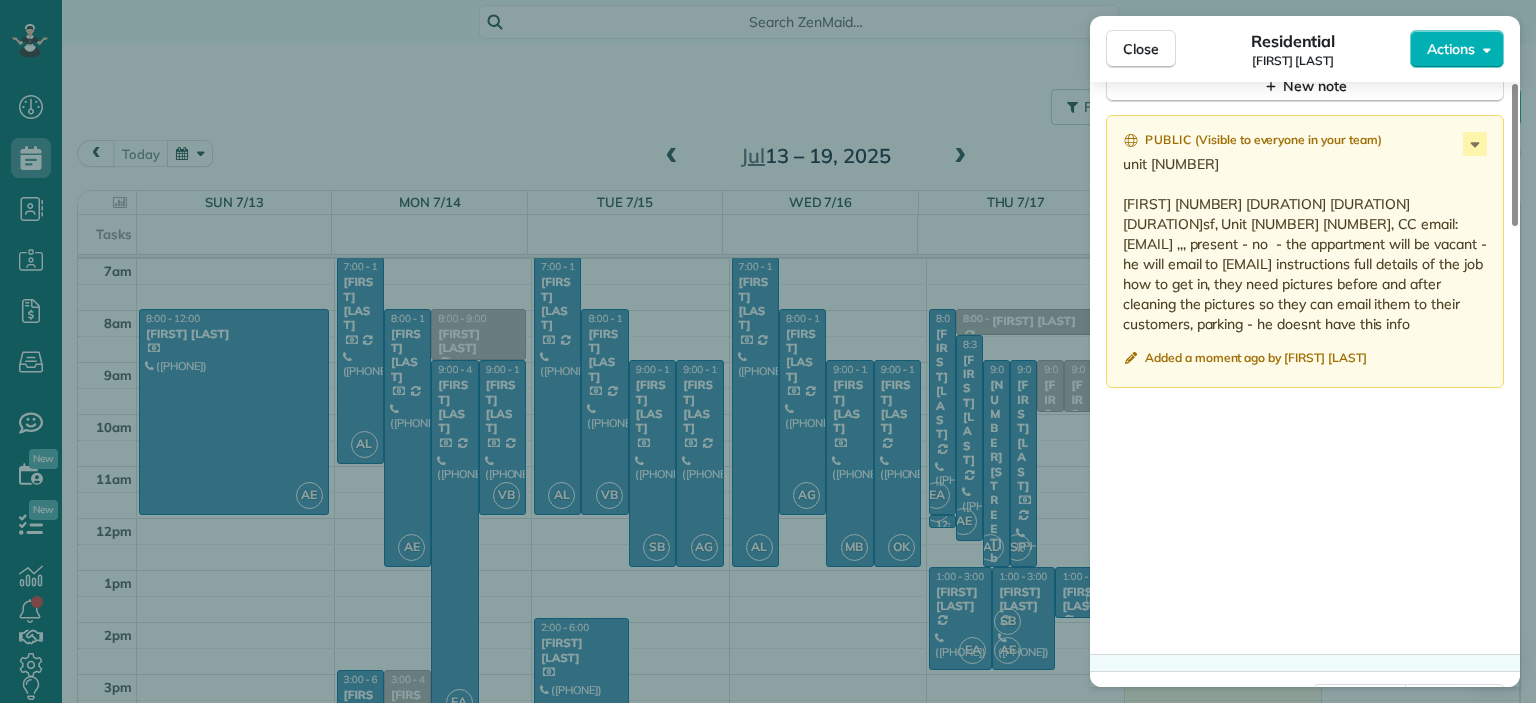 scroll, scrollTop: 1752, scrollLeft: 0, axis: vertical 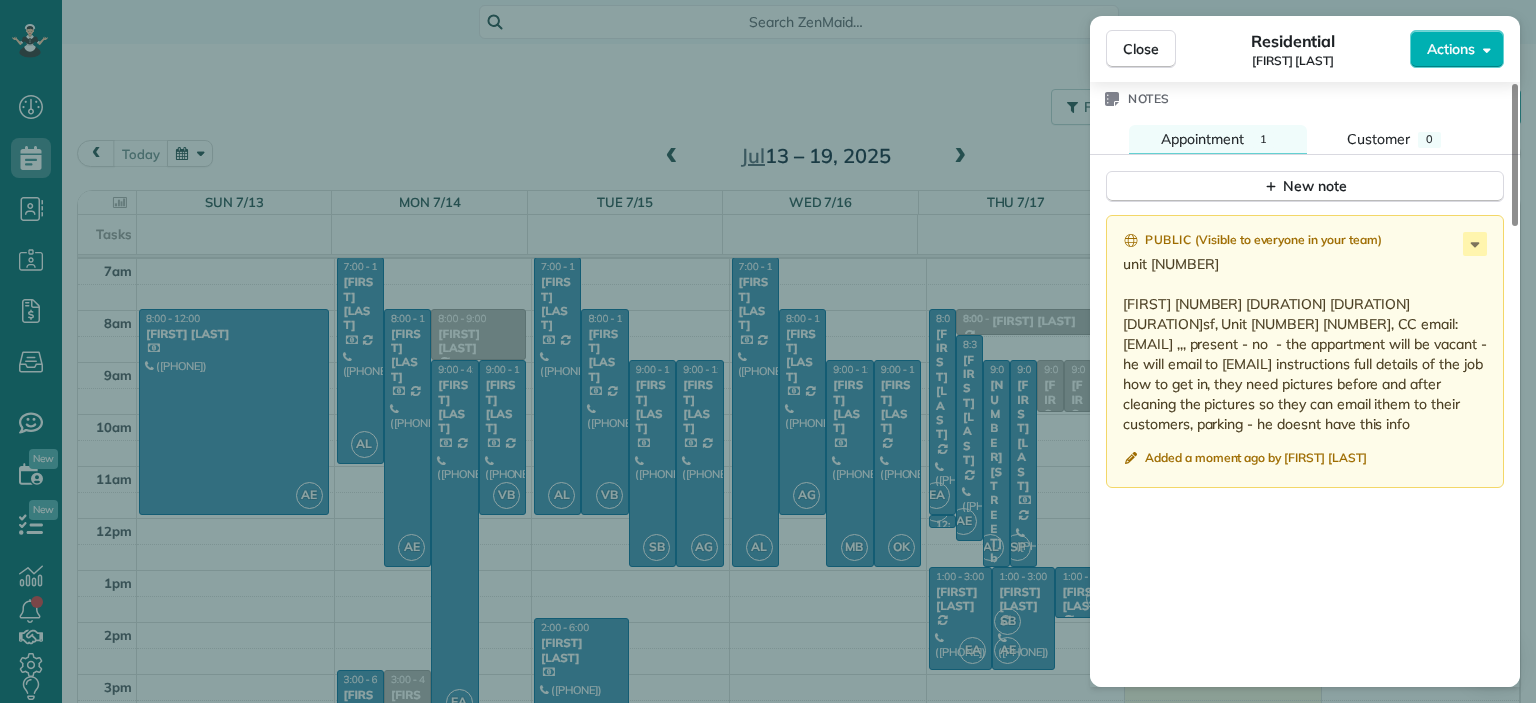 click on "unit 5B
Nat H 220$ 4h 1p limit, deep move out cleaning 1100sf, Unit 5 B, CC email: support@apluscleaningservice.com   ,,,  present - no  - the appartment will be vacant - he will email to avitalcleaning@gmail.com instructions full details of the job how to get in, they need pictures before and after cleaning the pictures so they can email ithem to their customers, parking - he doesnt have this info" at bounding box center (1307, 344) 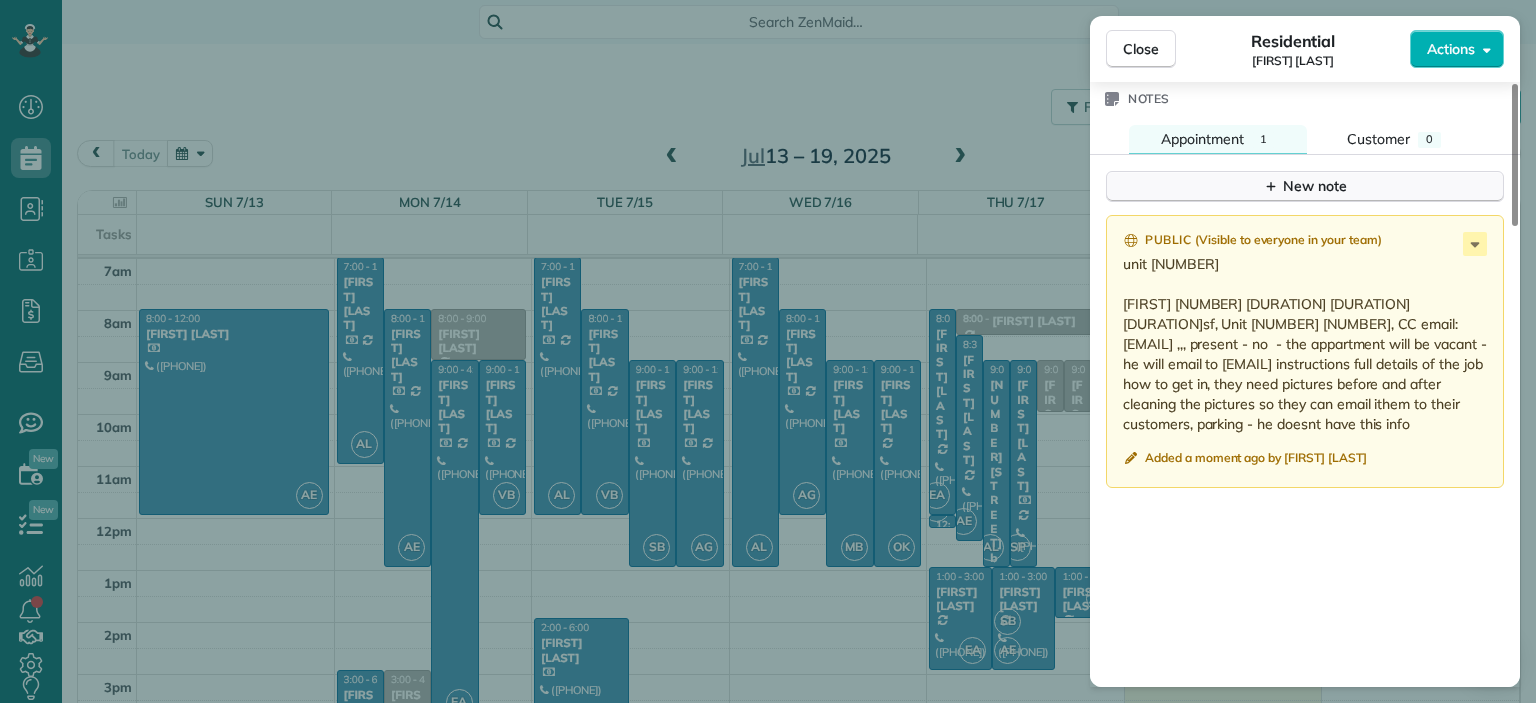 click on "New note" at bounding box center (1305, 186) 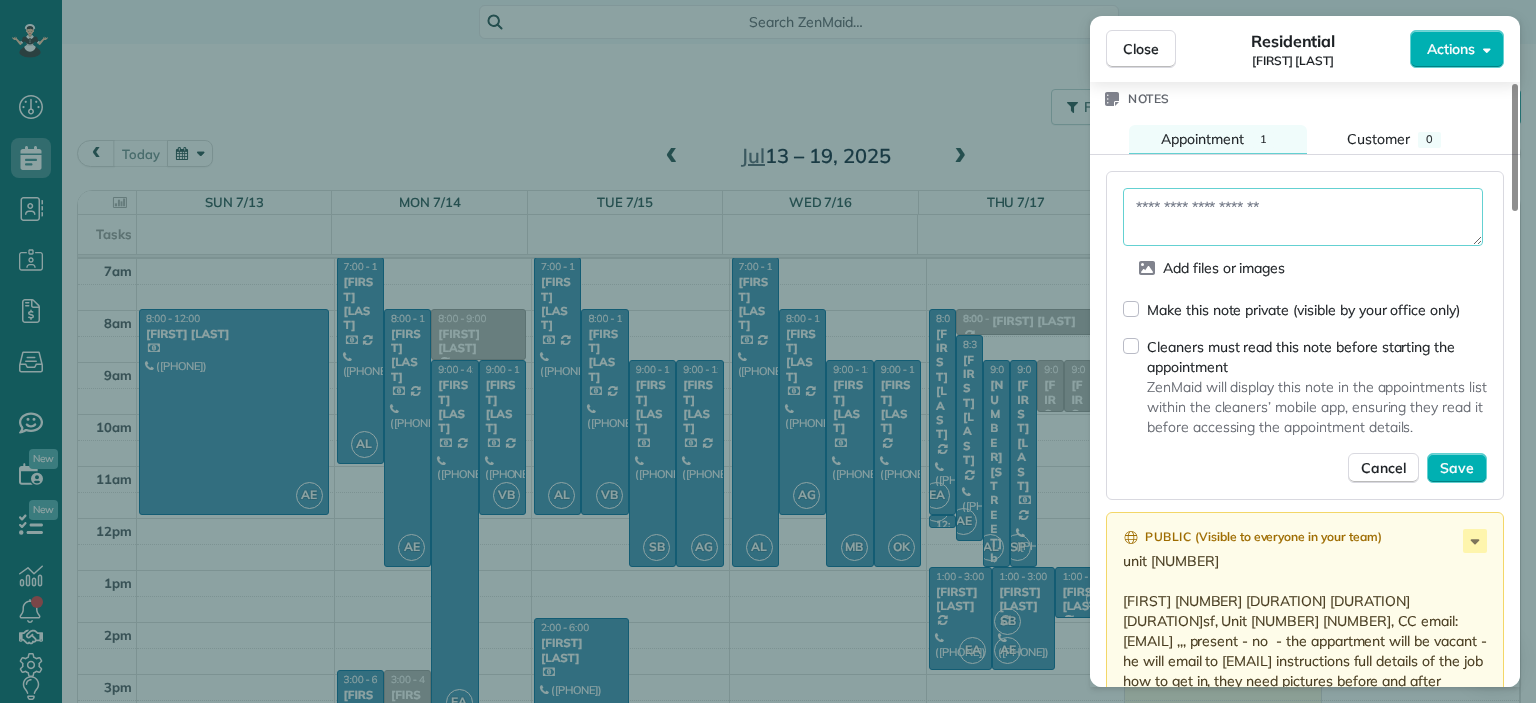 paste on "**********" 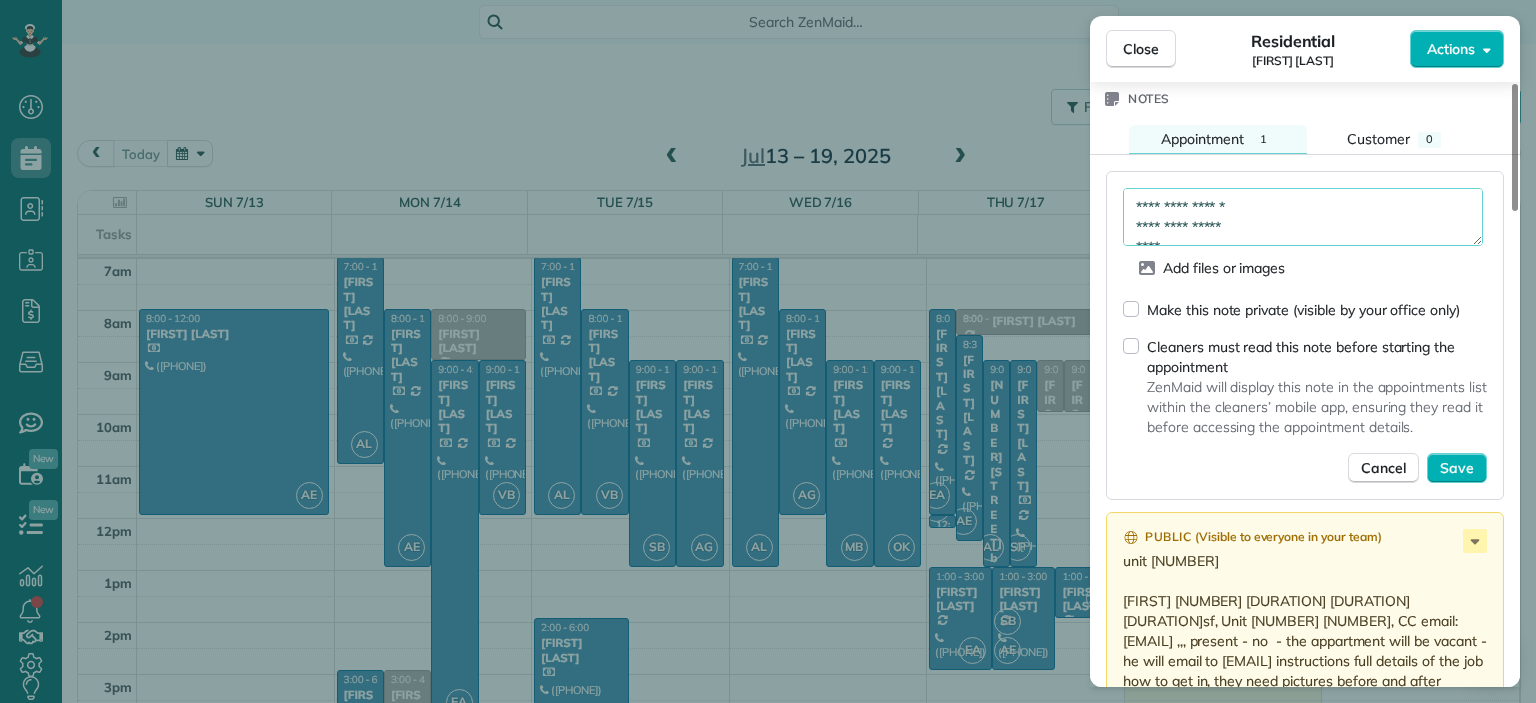 scroll, scrollTop: 410, scrollLeft: 0, axis: vertical 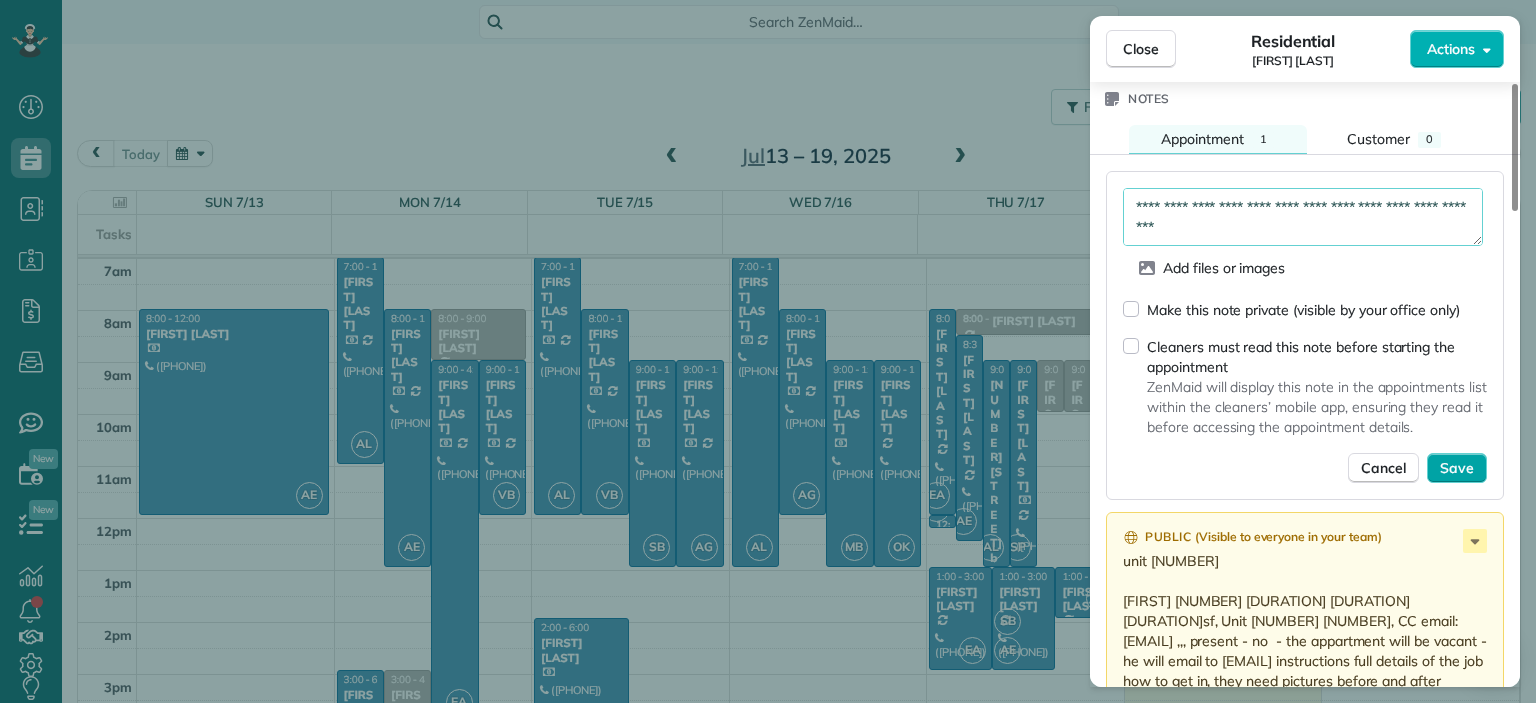 type on "**********" 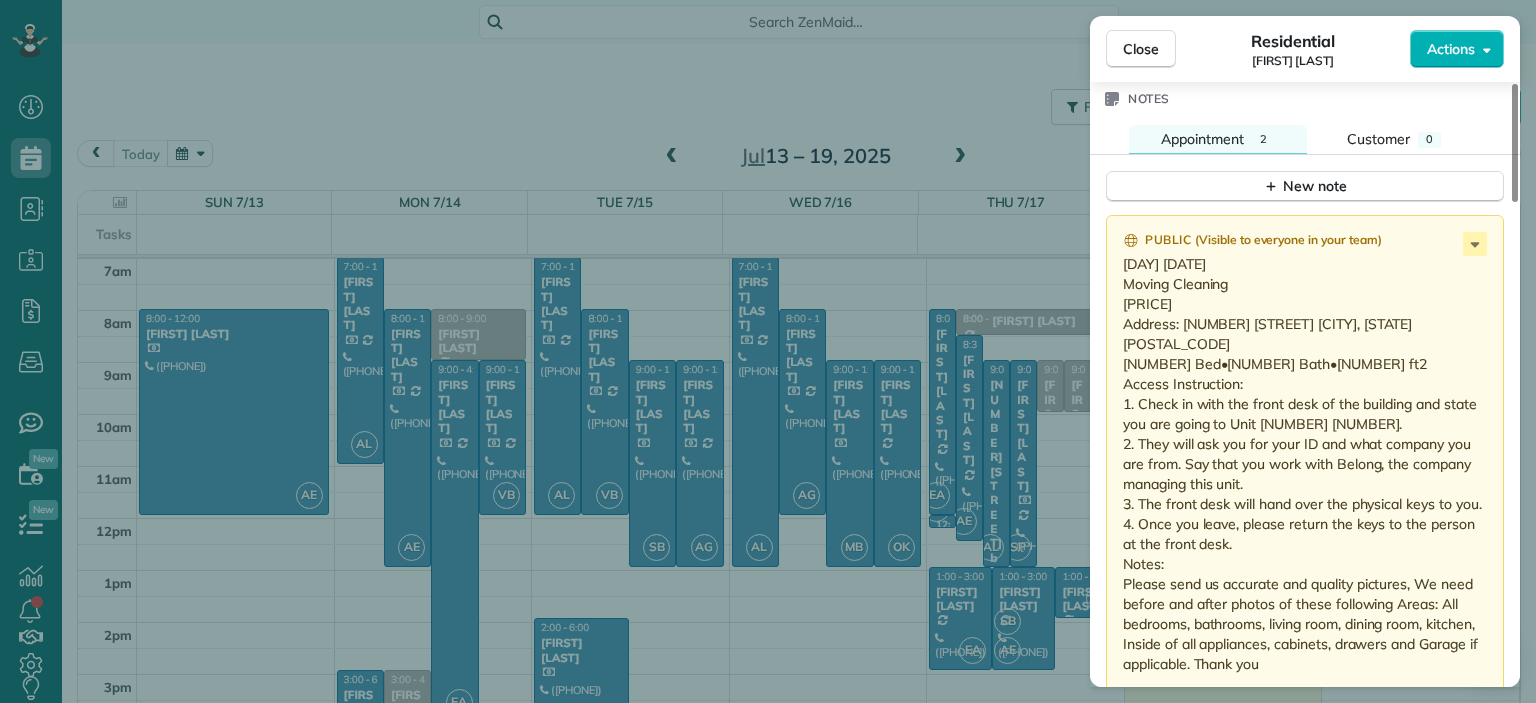 scroll, scrollTop: 1552, scrollLeft: 0, axis: vertical 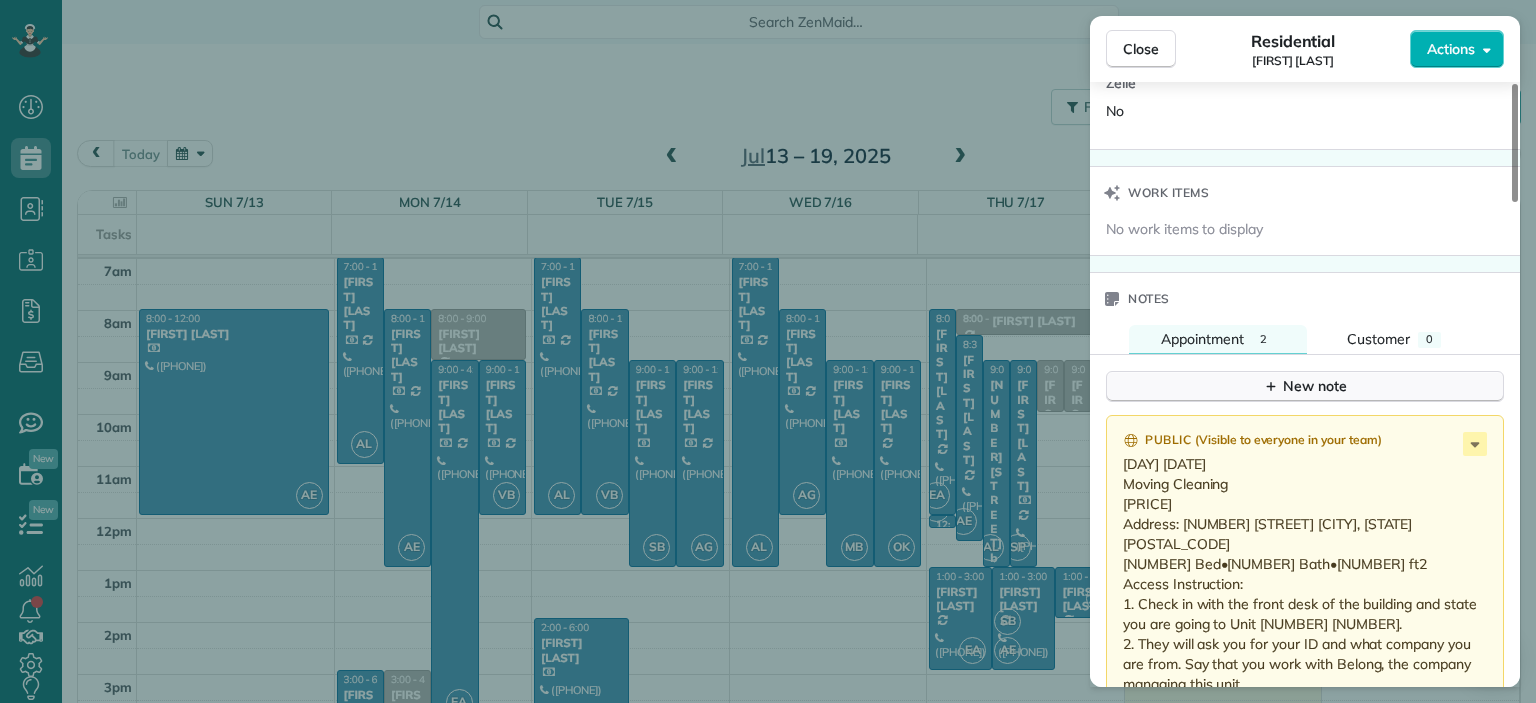 click on "New note" at bounding box center (1305, 386) 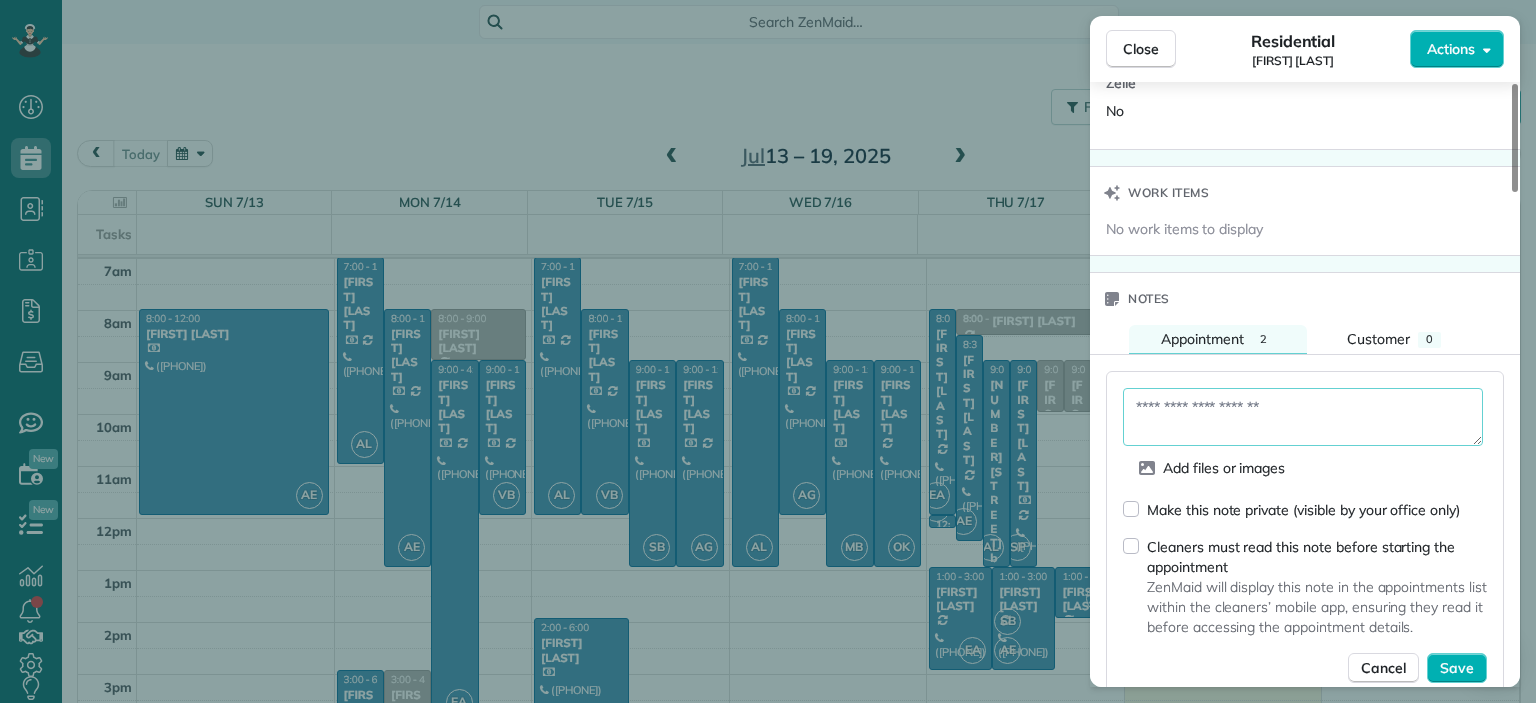 paste on "**********" 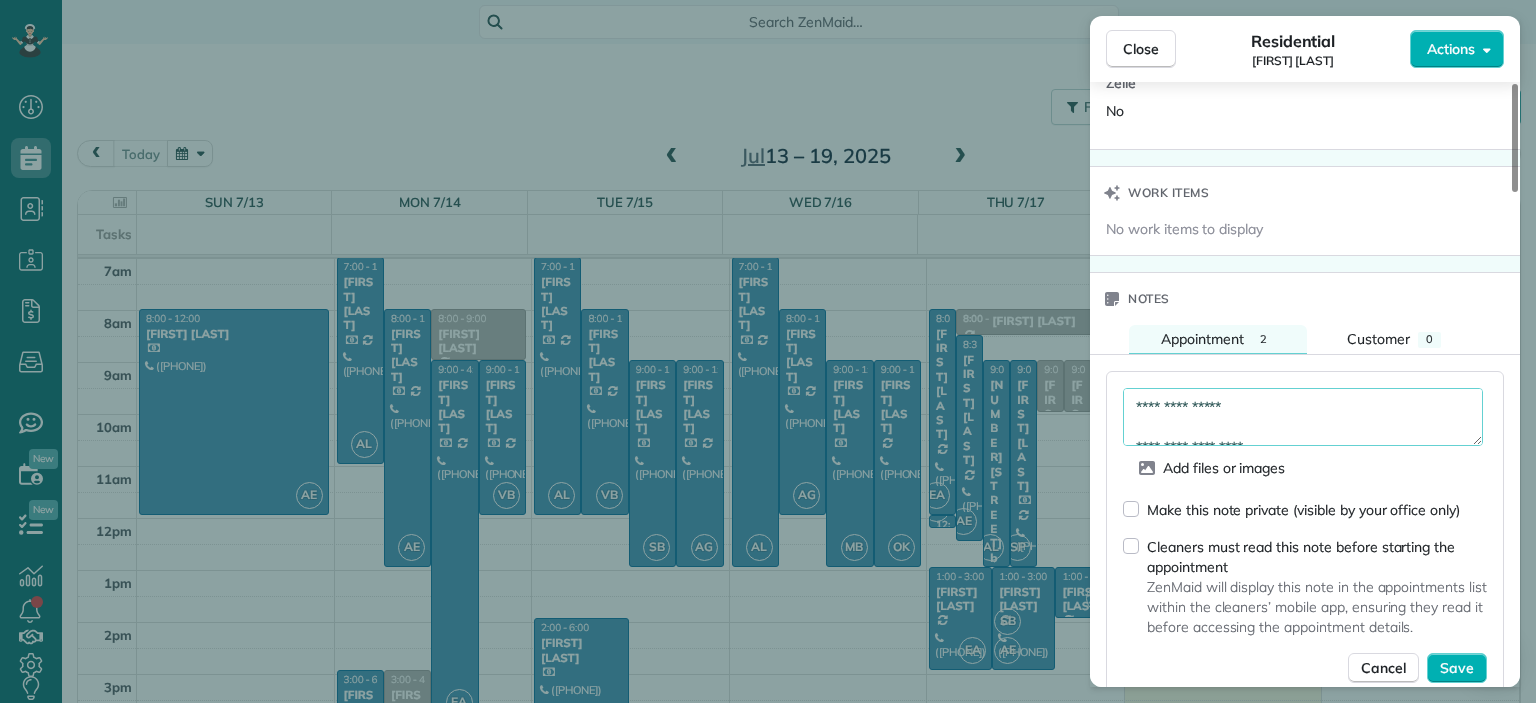 scroll, scrollTop: 210, scrollLeft: 0, axis: vertical 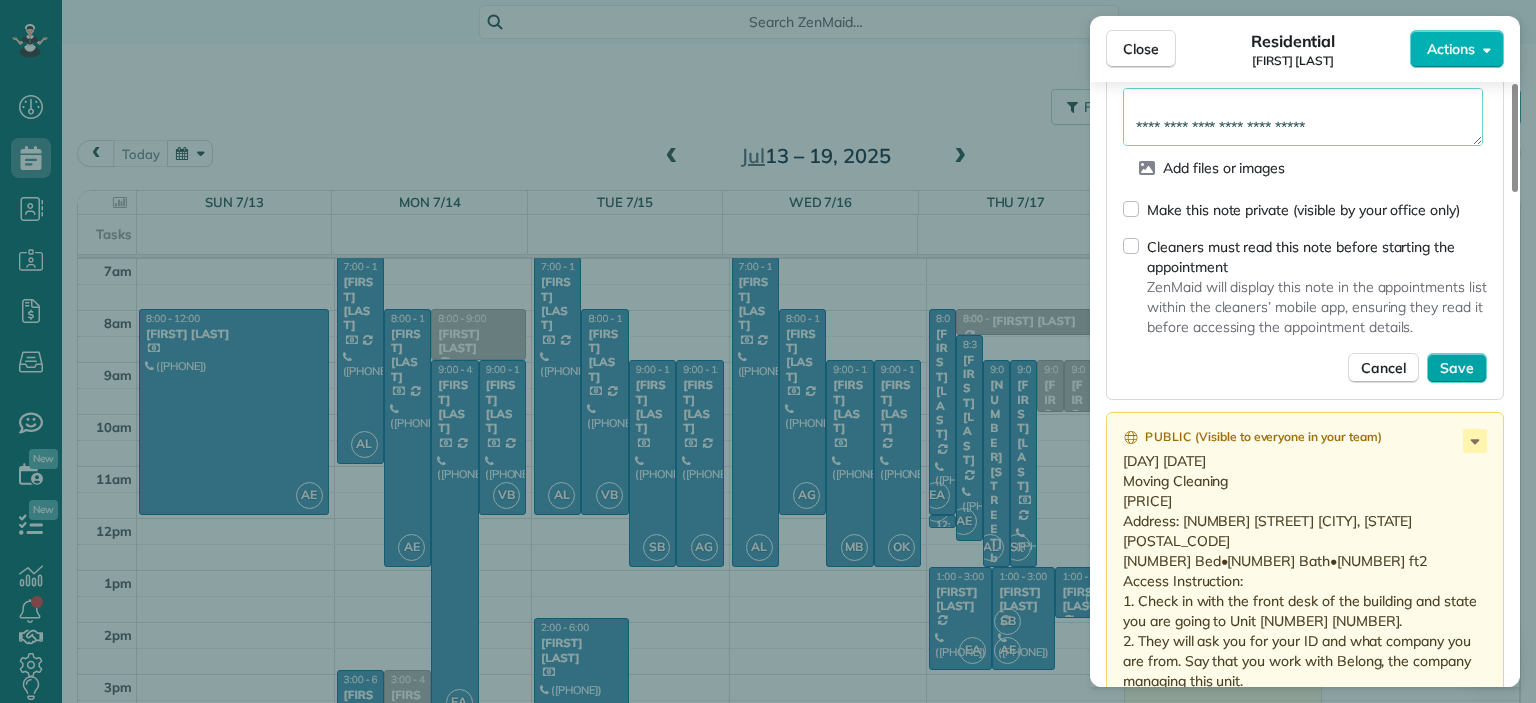 type on "**********" 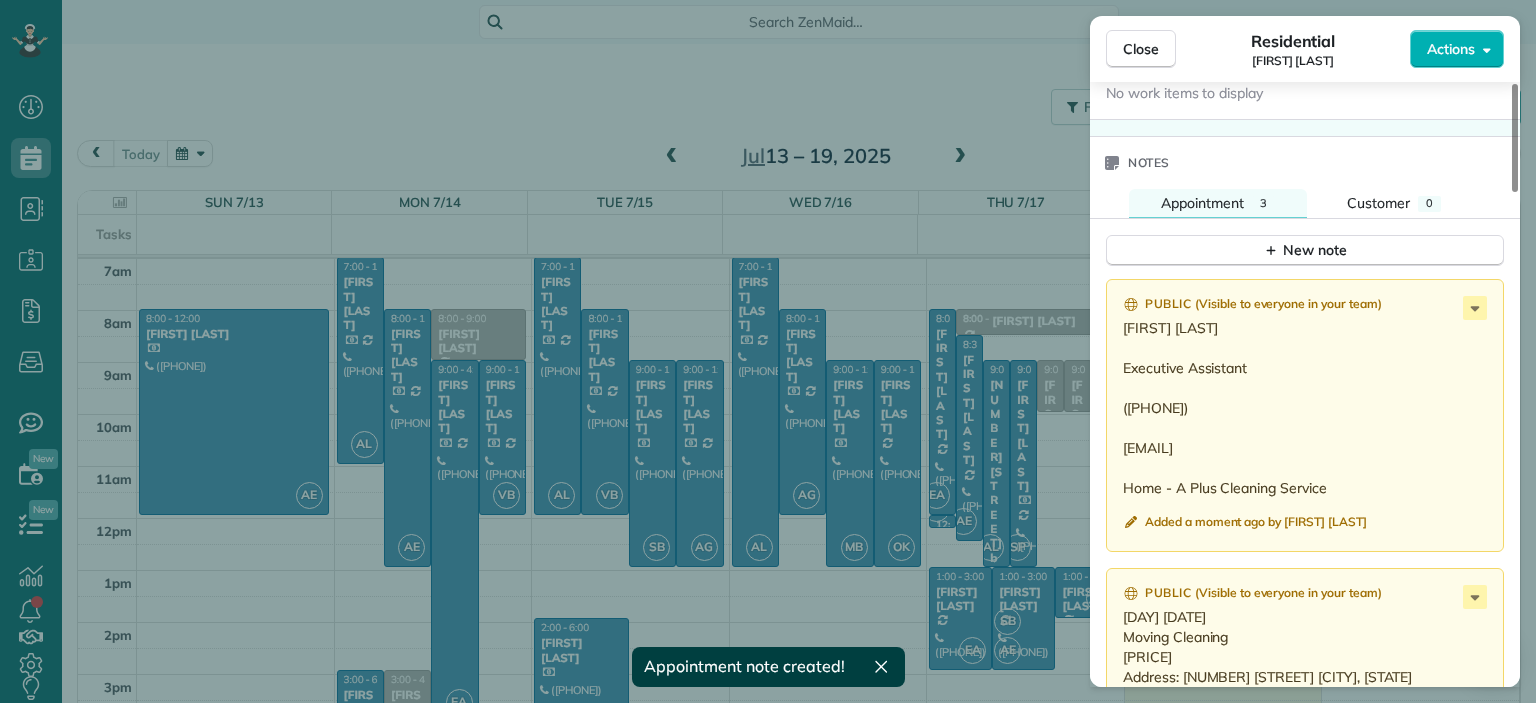 scroll, scrollTop: 1652, scrollLeft: 0, axis: vertical 